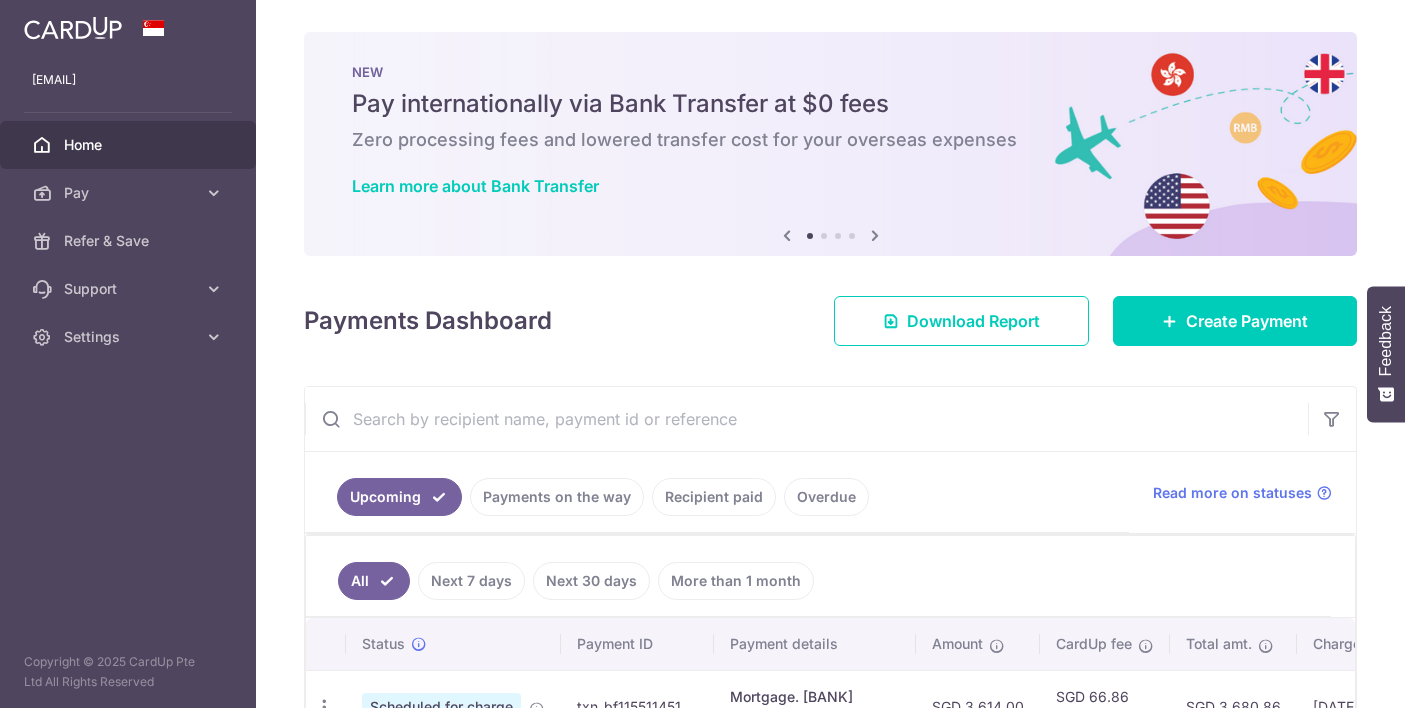 scroll, scrollTop: 0, scrollLeft: 0, axis: both 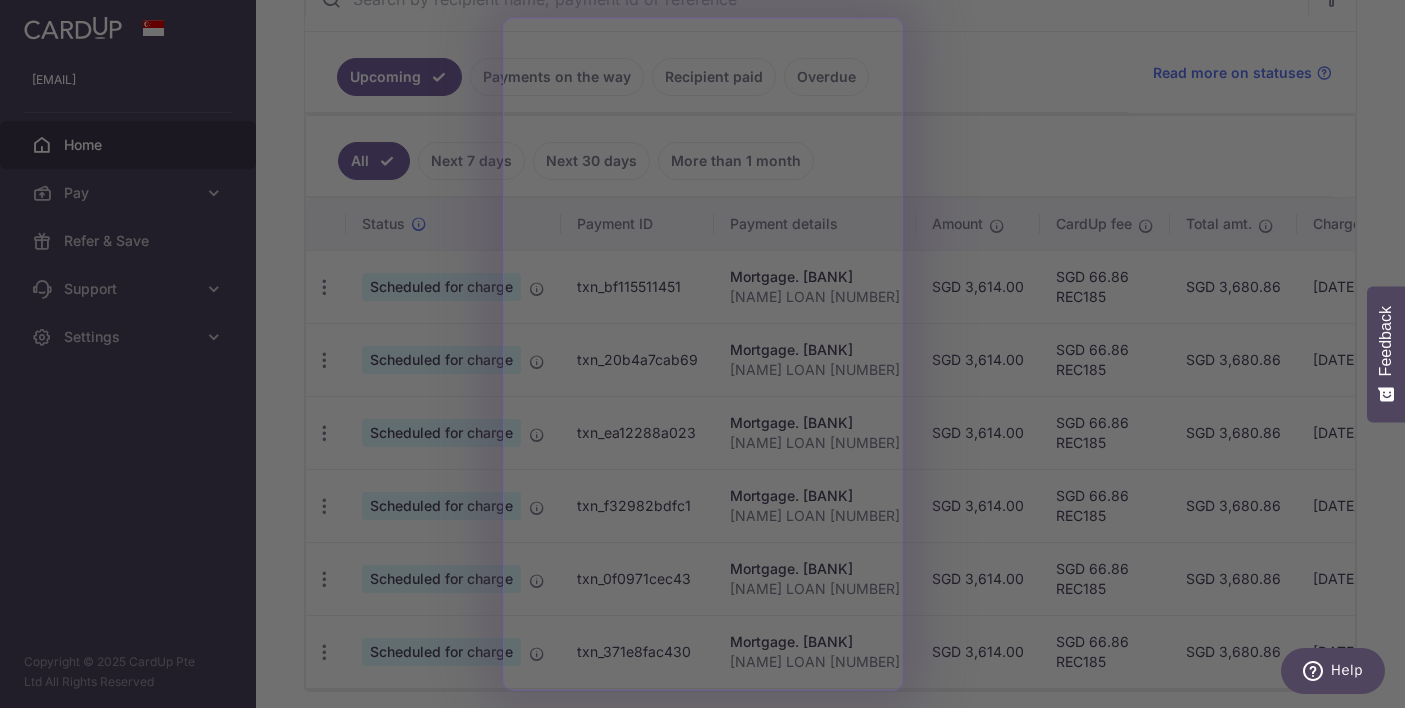 click at bounding box center (709, 357) 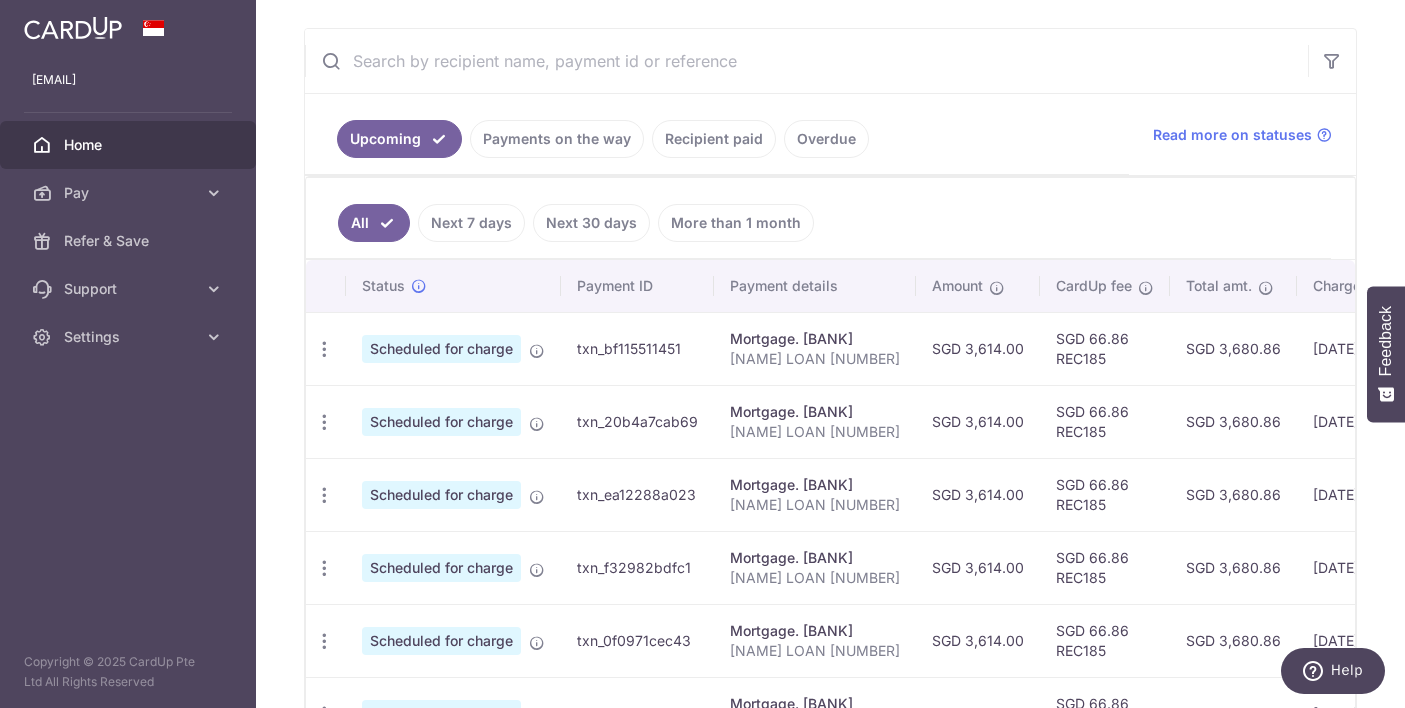 scroll, scrollTop: 429, scrollLeft: 0, axis: vertical 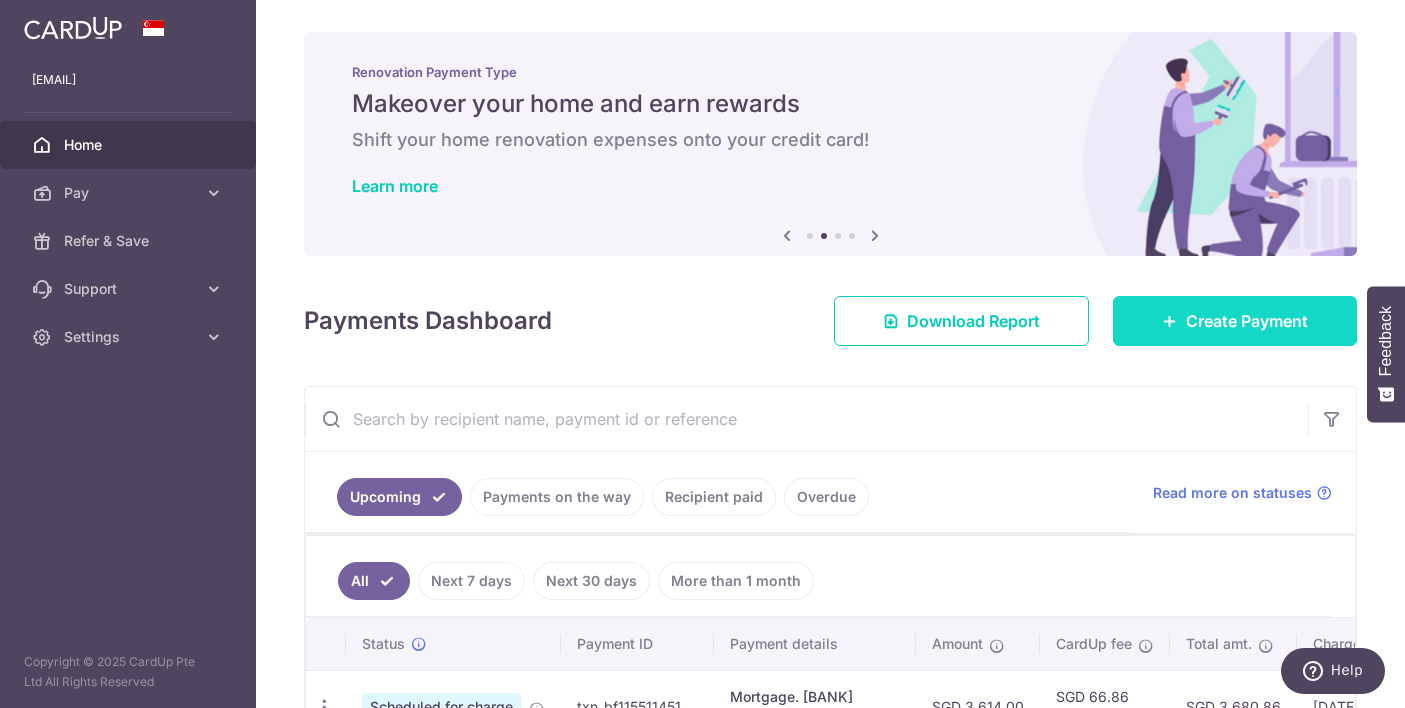 click on "Create Payment" at bounding box center (1235, 321) 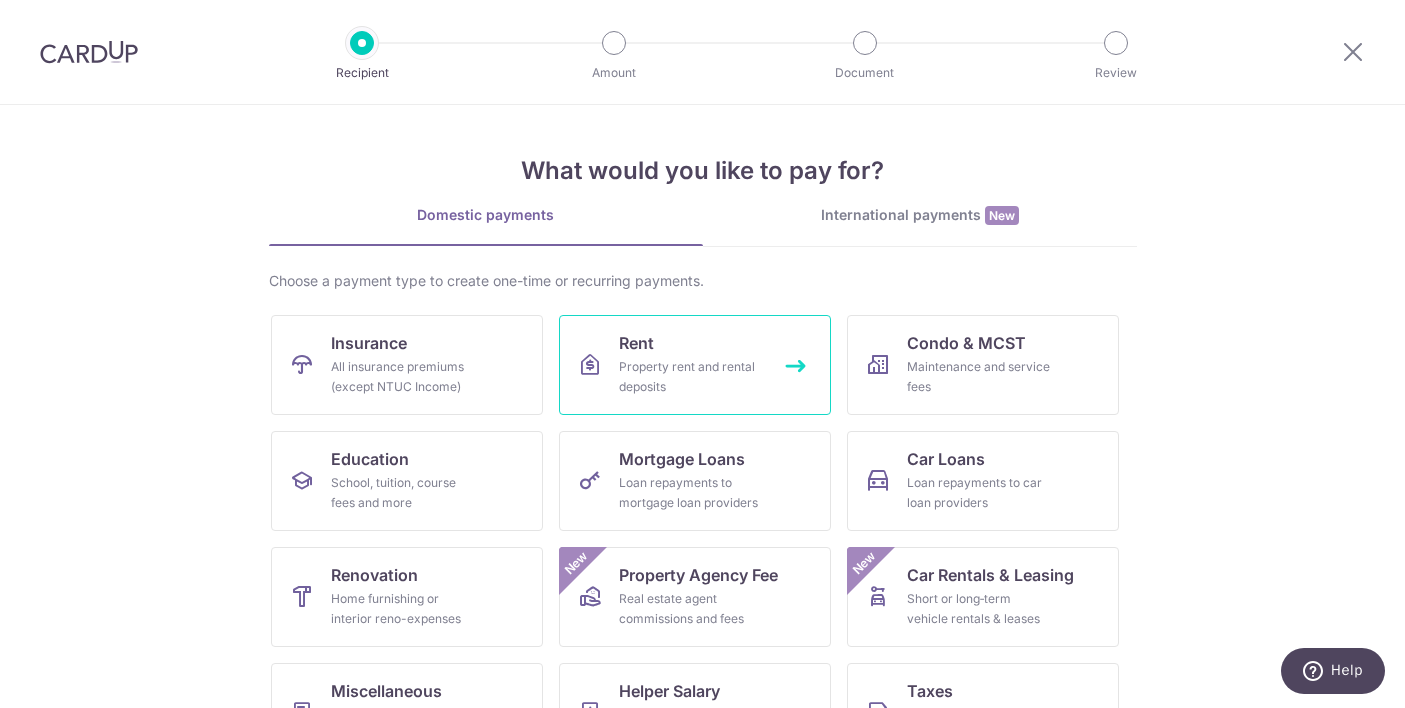scroll, scrollTop: 0, scrollLeft: 0, axis: both 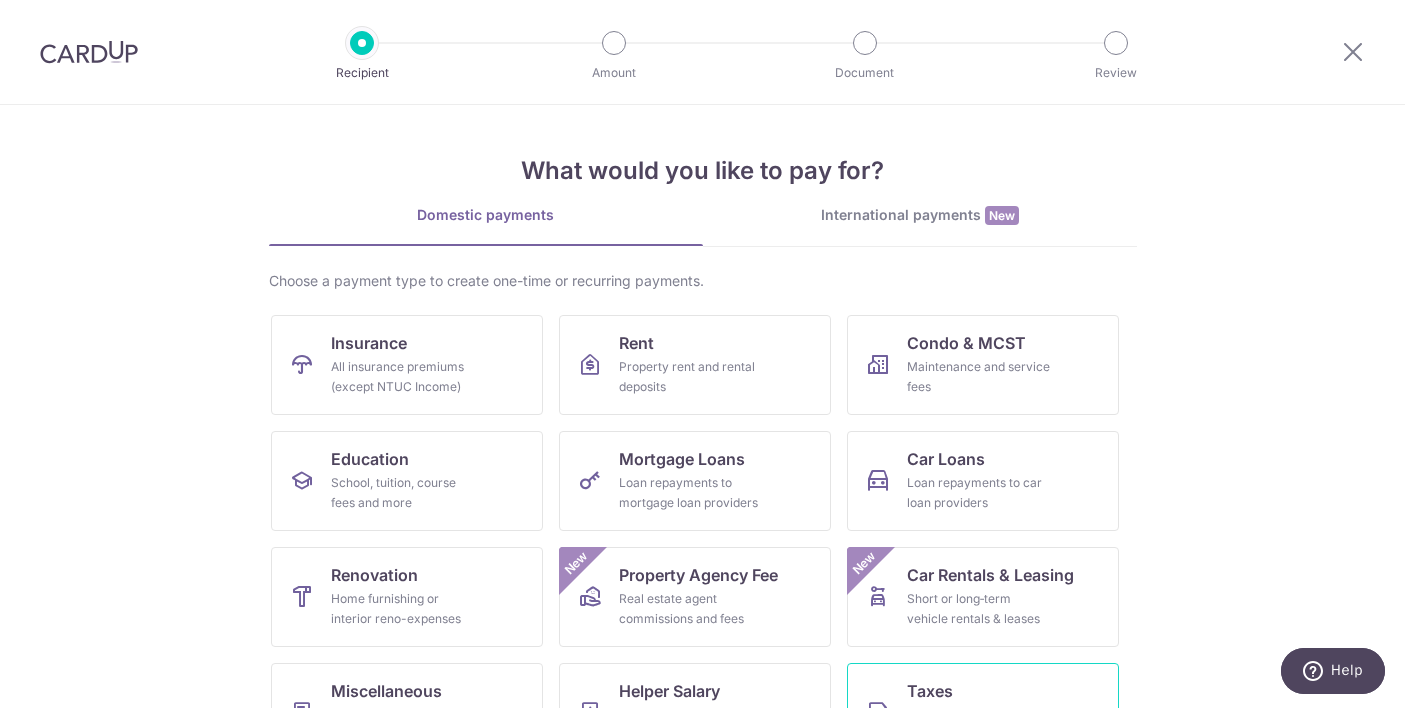 click on "Taxes Income tax, property tax and stamp duty" at bounding box center [983, 713] 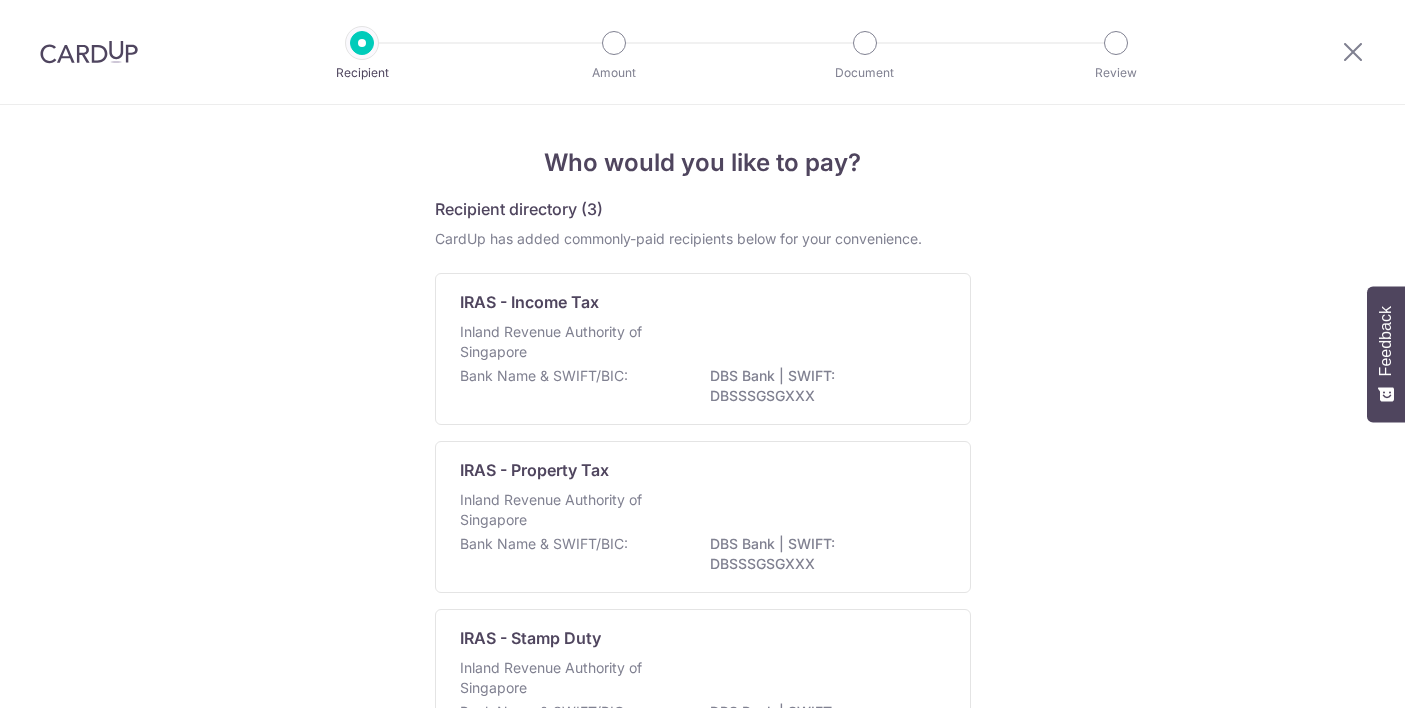 scroll, scrollTop: 0, scrollLeft: 0, axis: both 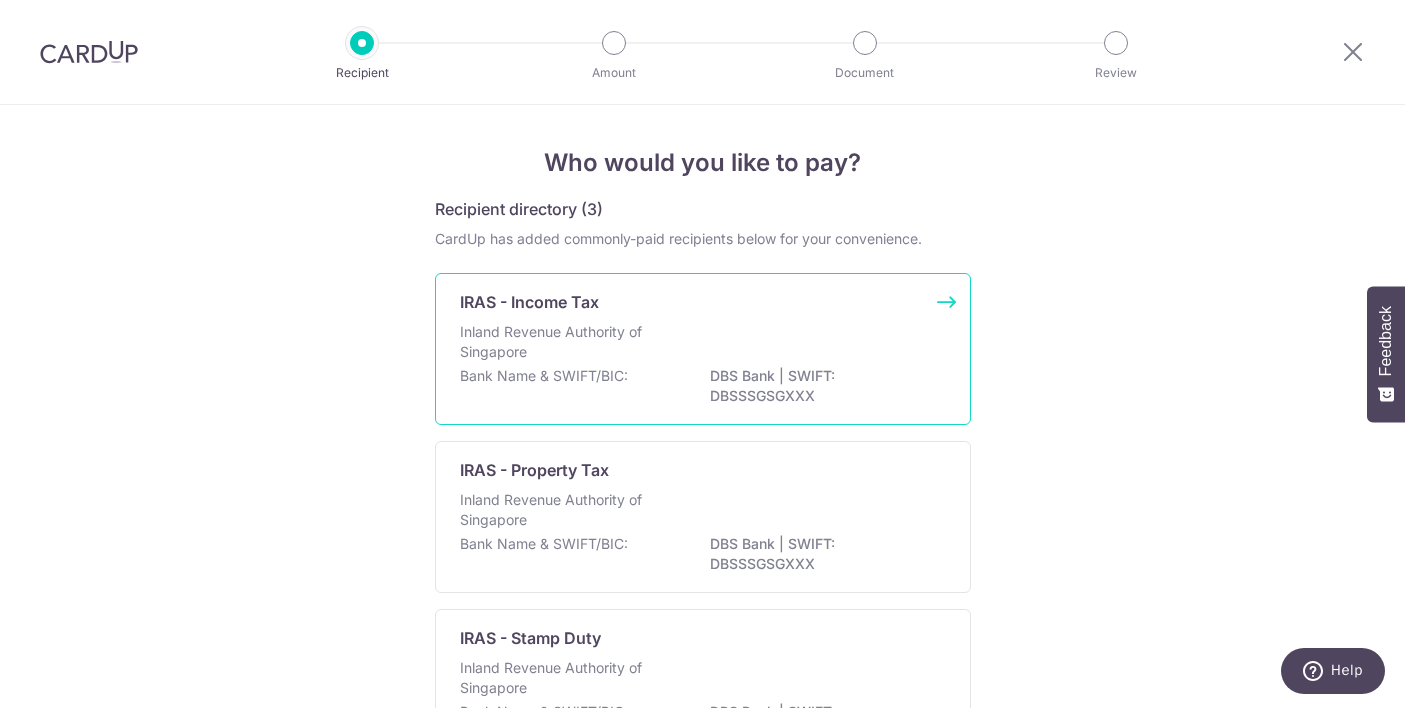 click on "Inland Revenue Authority of Singapore" at bounding box center [703, 344] 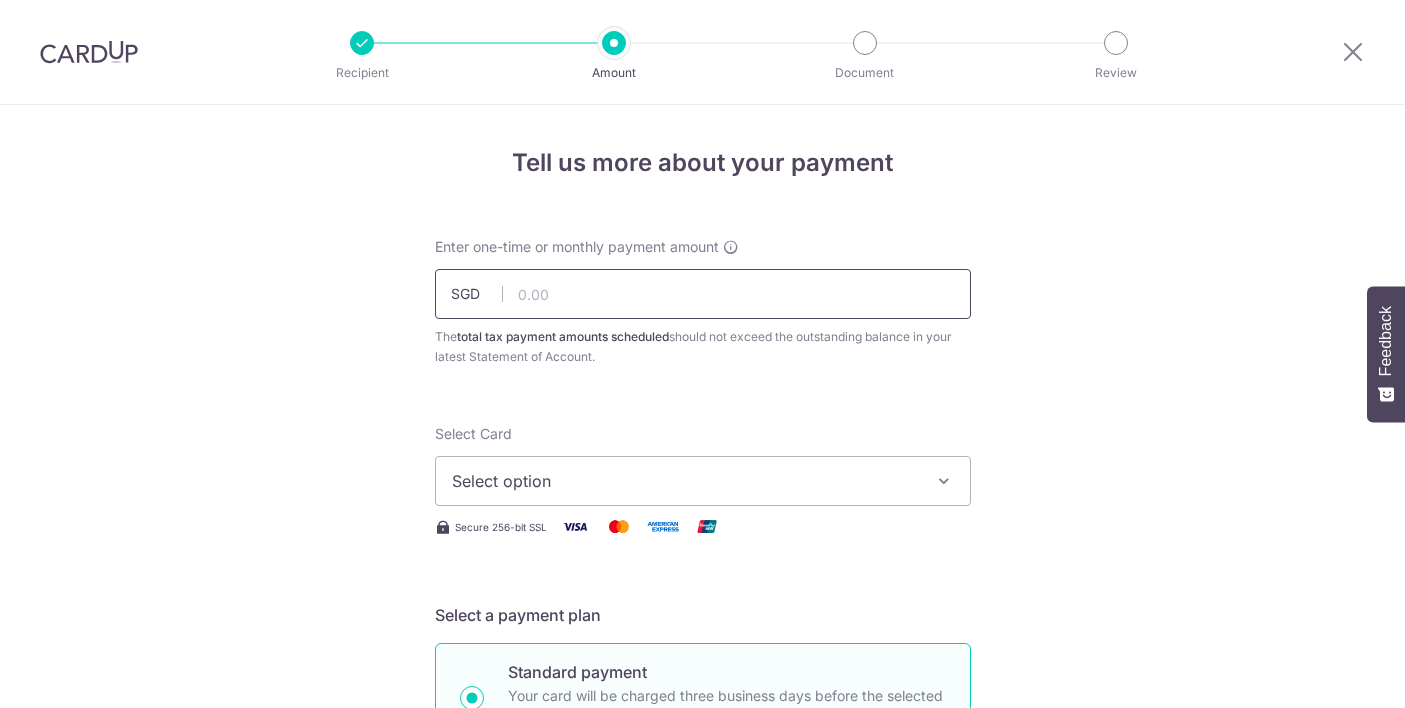 scroll, scrollTop: 0, scrollLeft: 0, axis: both 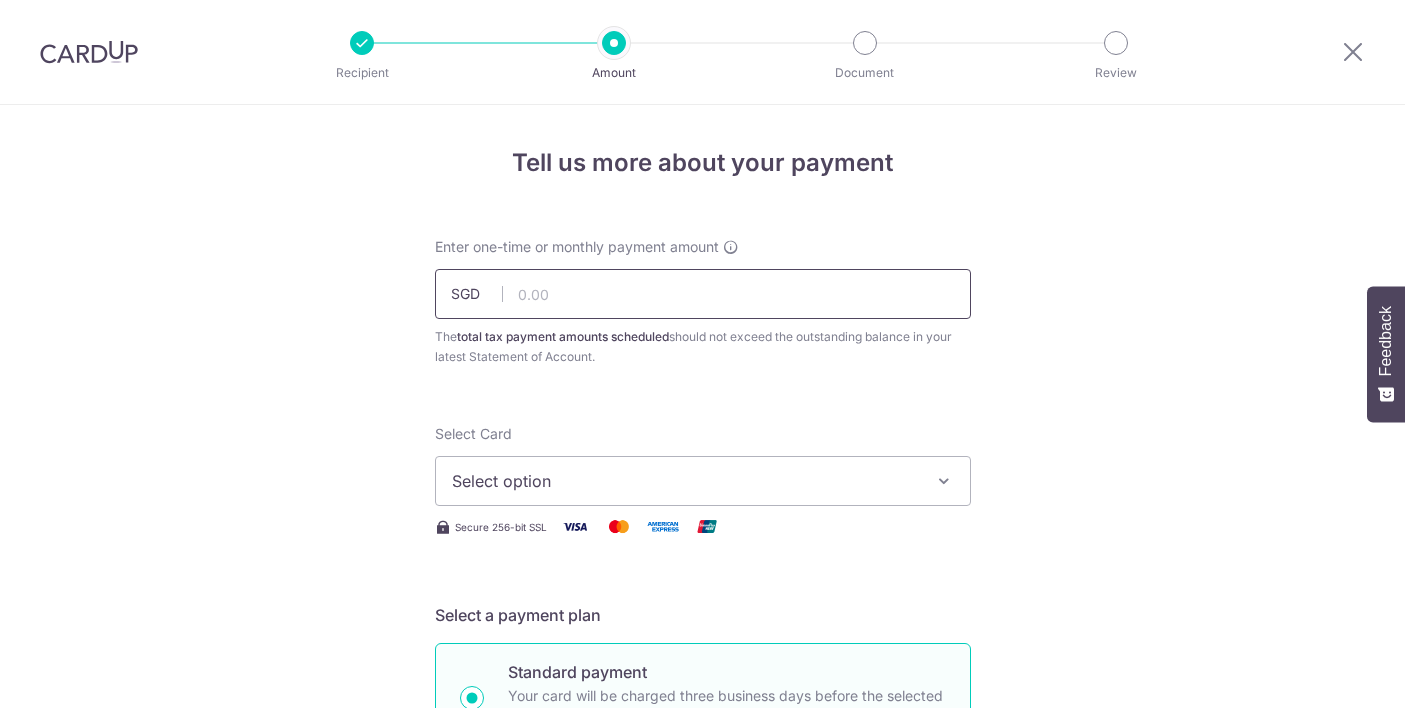 click at bounding box center [703, 294] 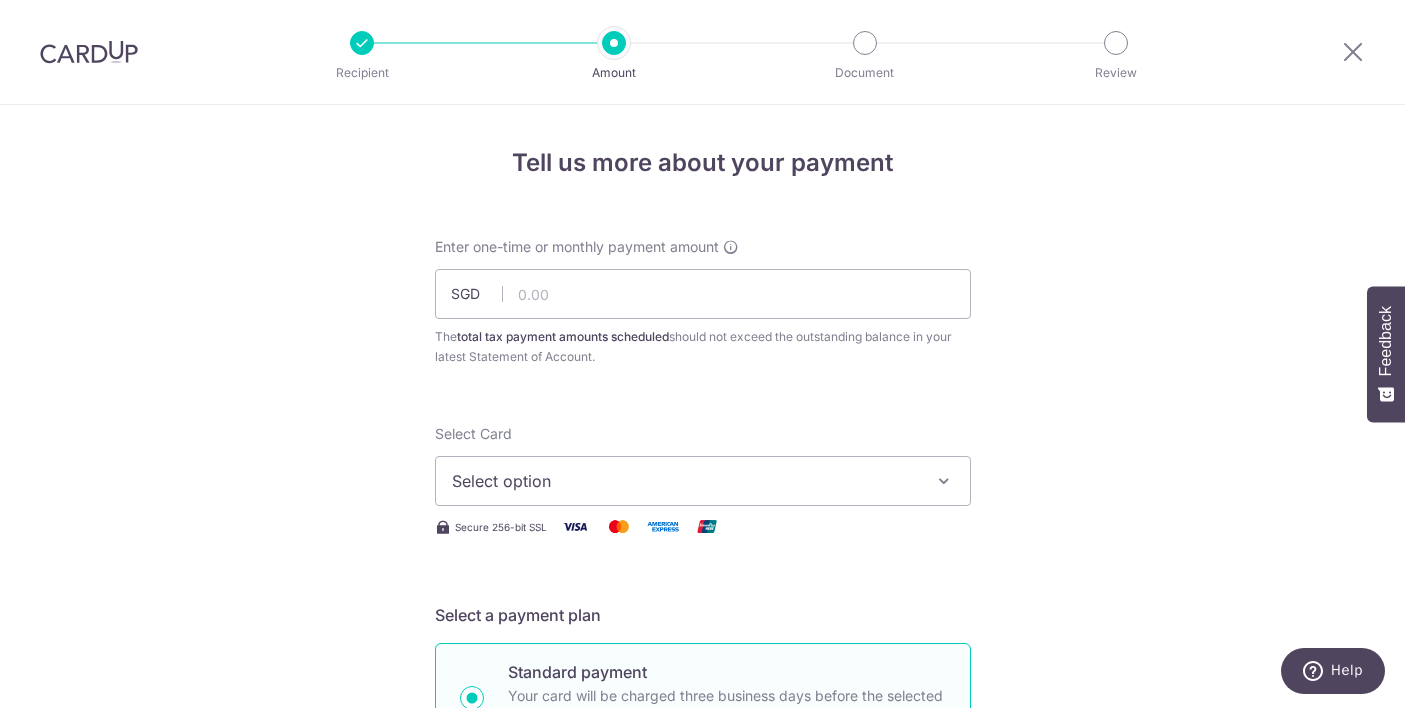 click on "Select option" at bounding box center [703, 481] 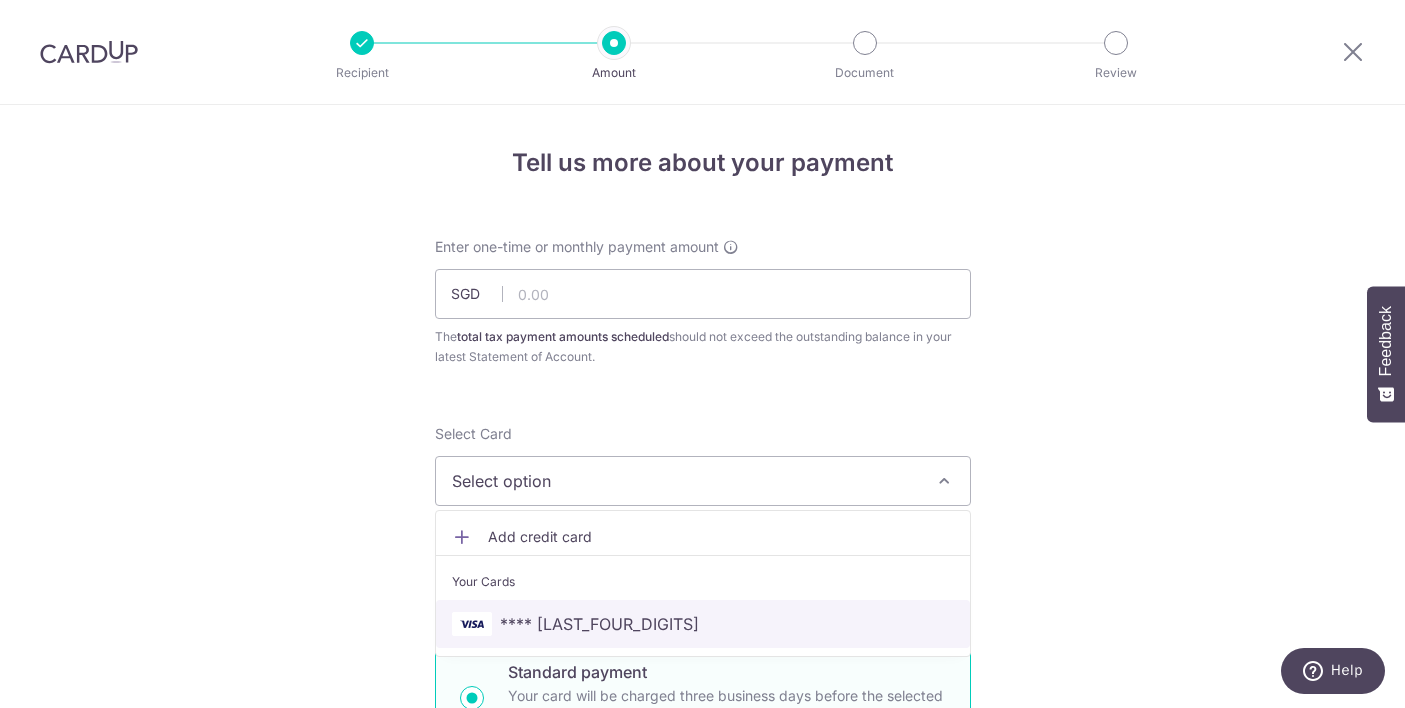 click on "**** 0273" at bounding box center [703, 624] 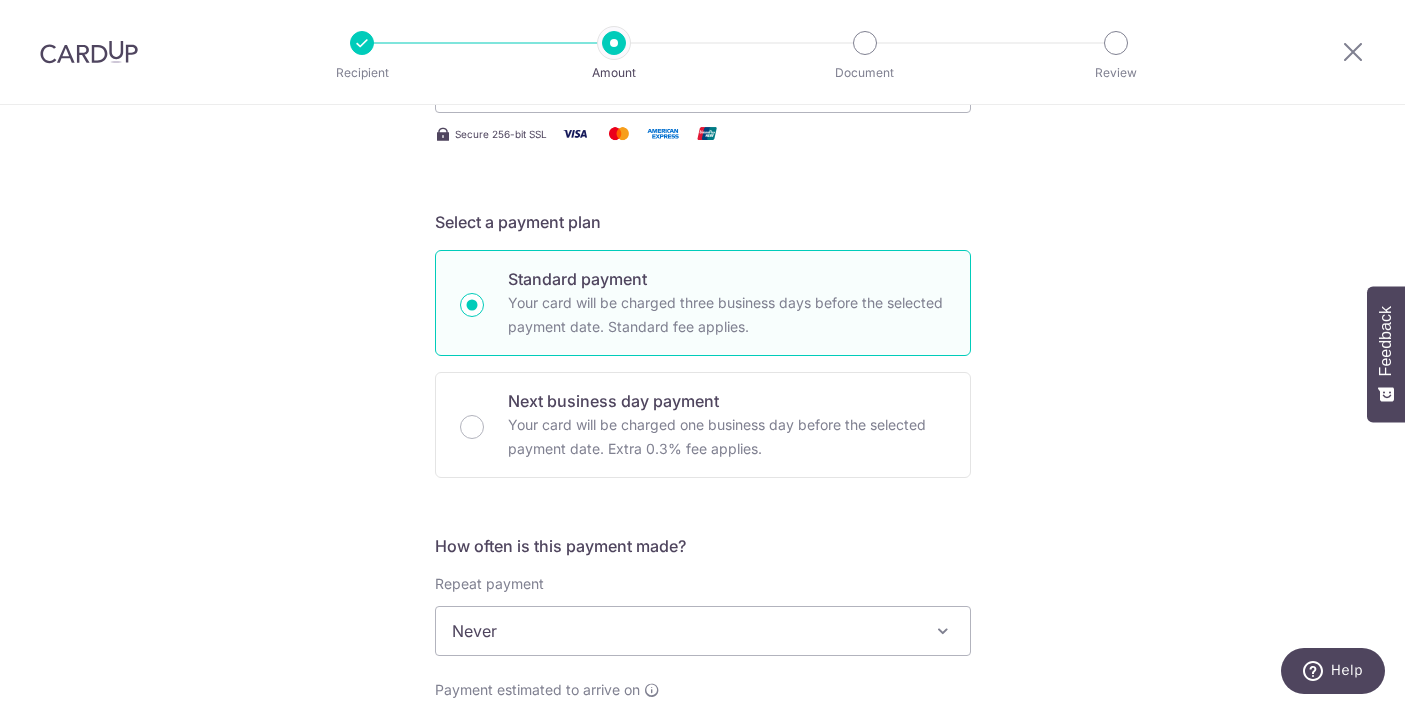 scroll, scrollTop: 392, scrollLeft: 0, axis: vertical 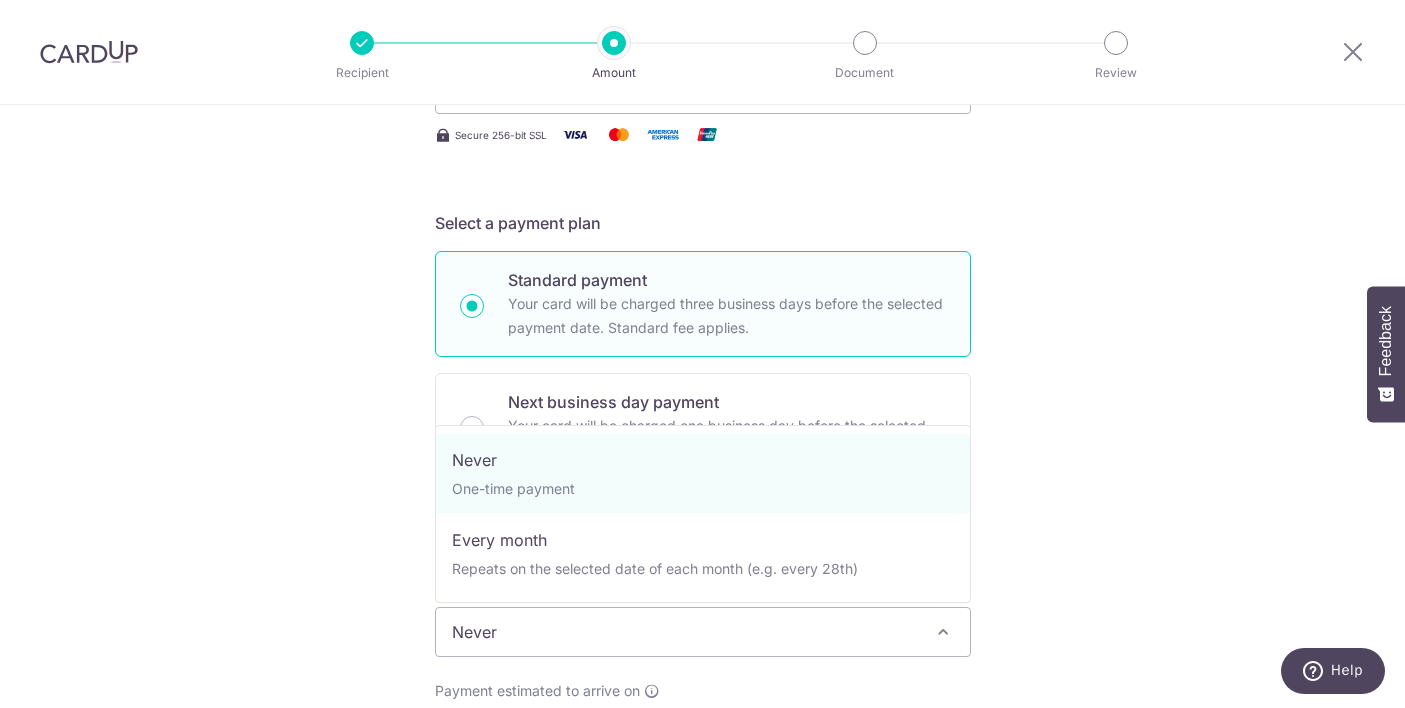 click on "Never" at bounding box center (703, 632) 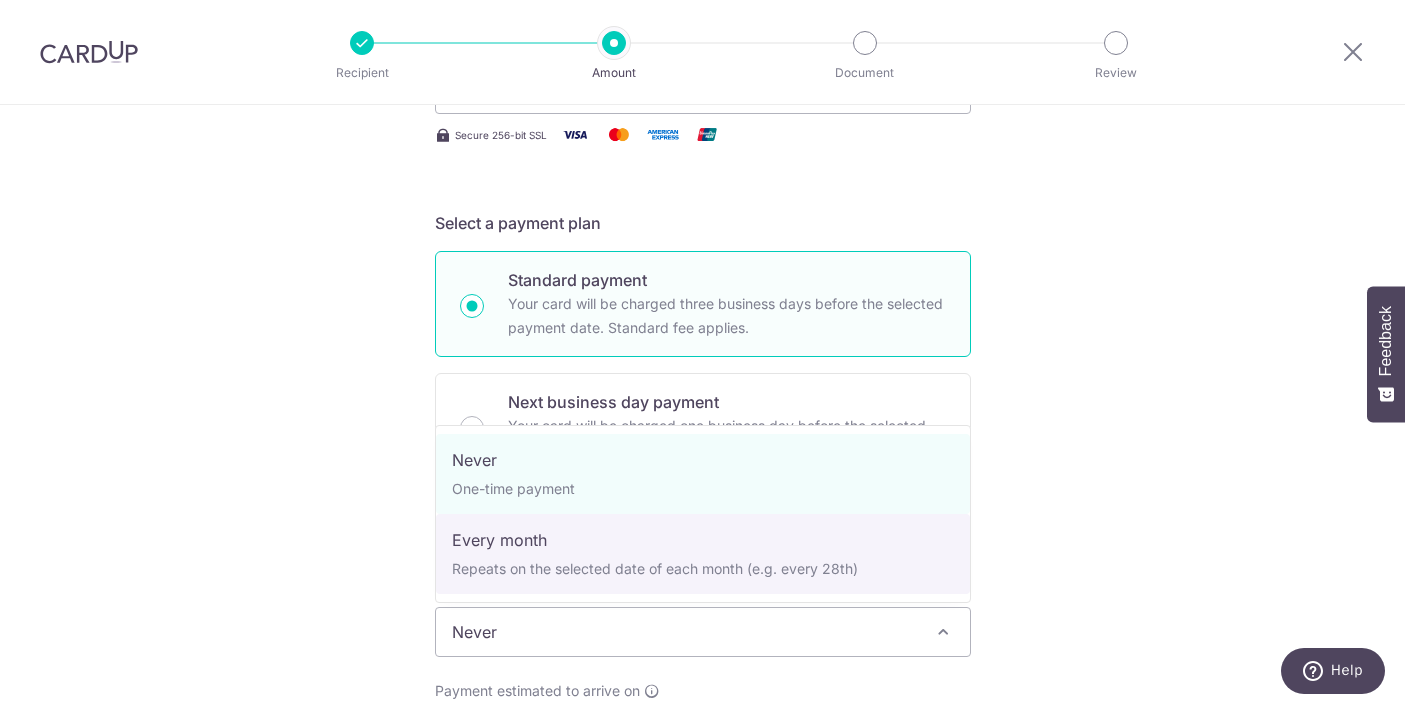 select on "3" 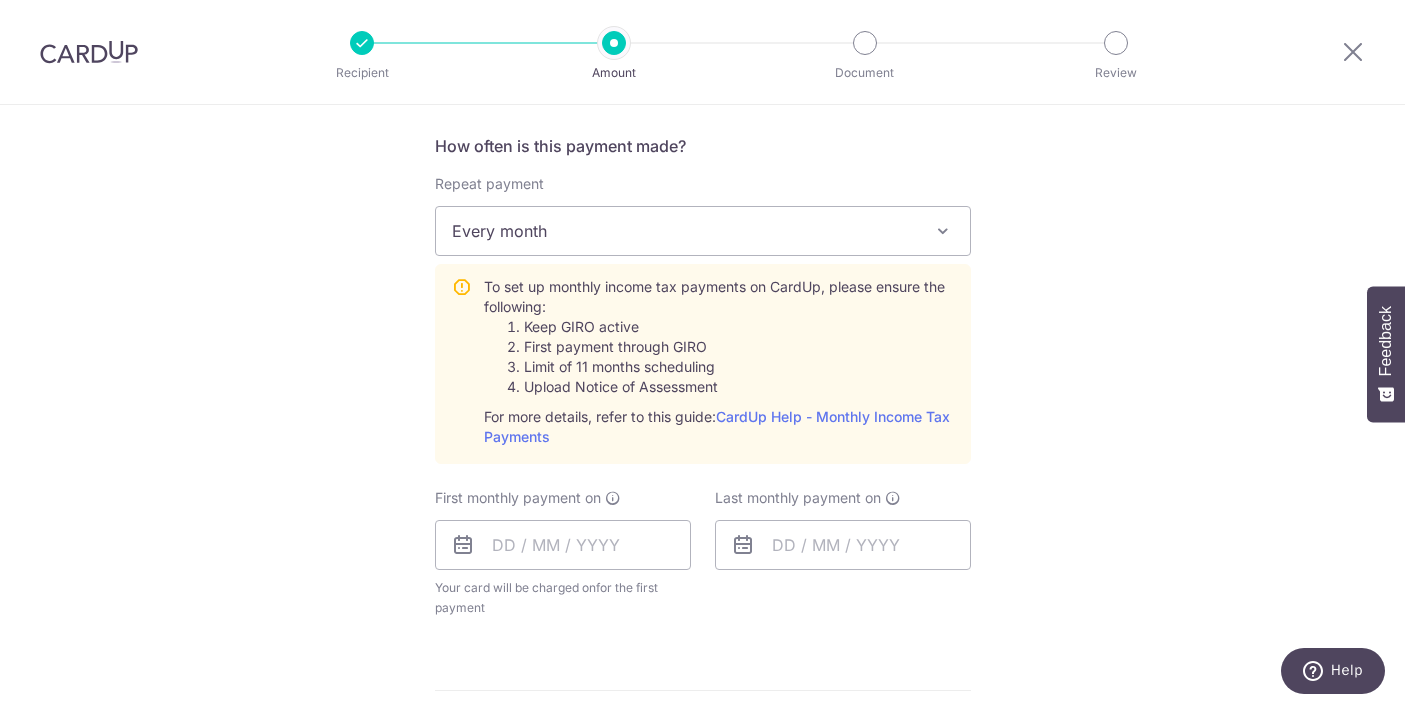 scroll, scrollTop: 812, scrollLeft: 0, axis: vertical 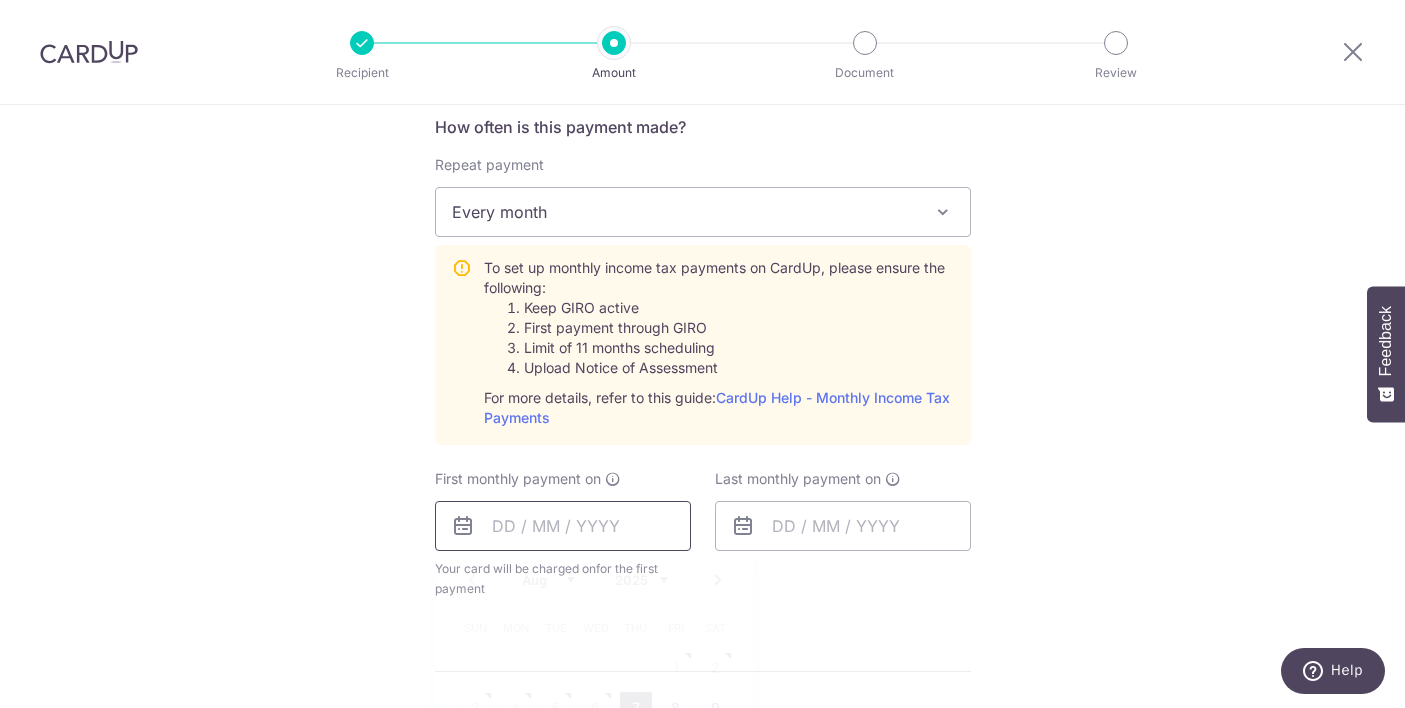 click at bounding box center [563, 526] 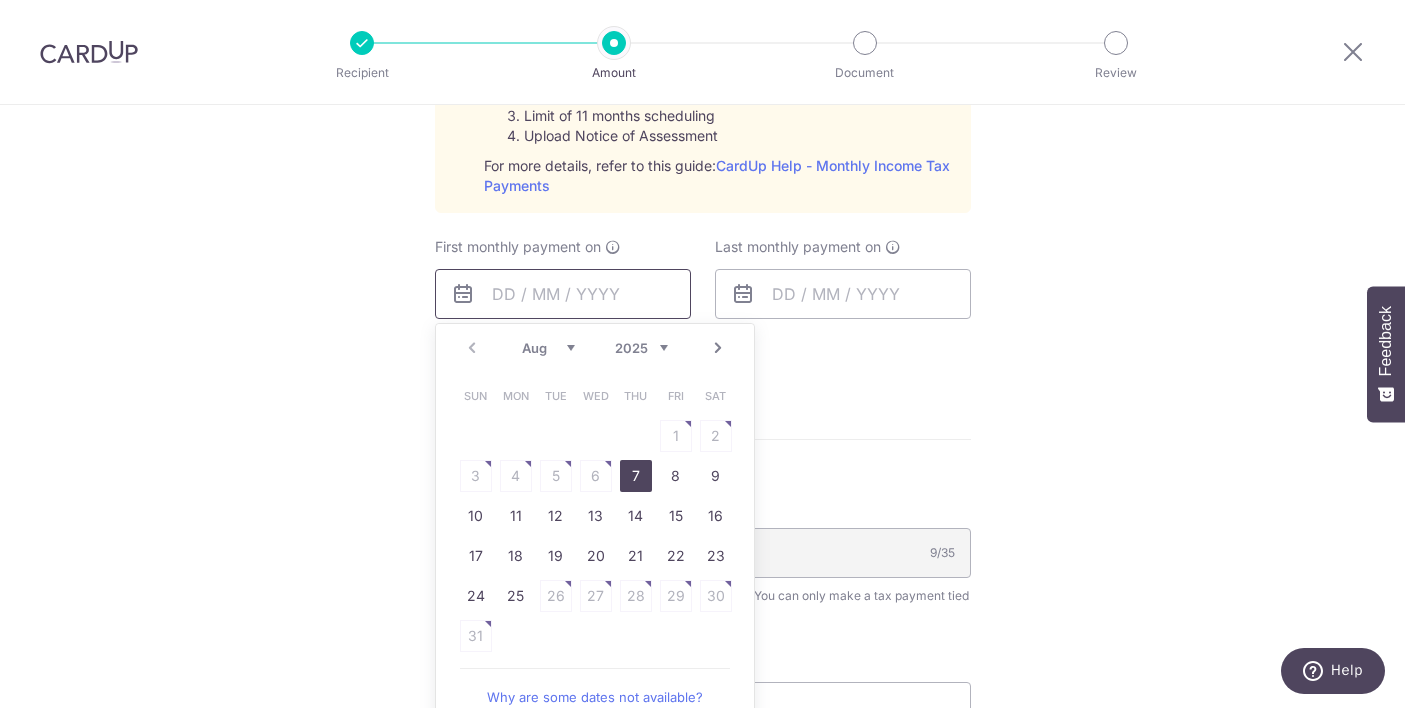 scroll, scrollTop: 1061, scrollLeft: 0, axis: vertical 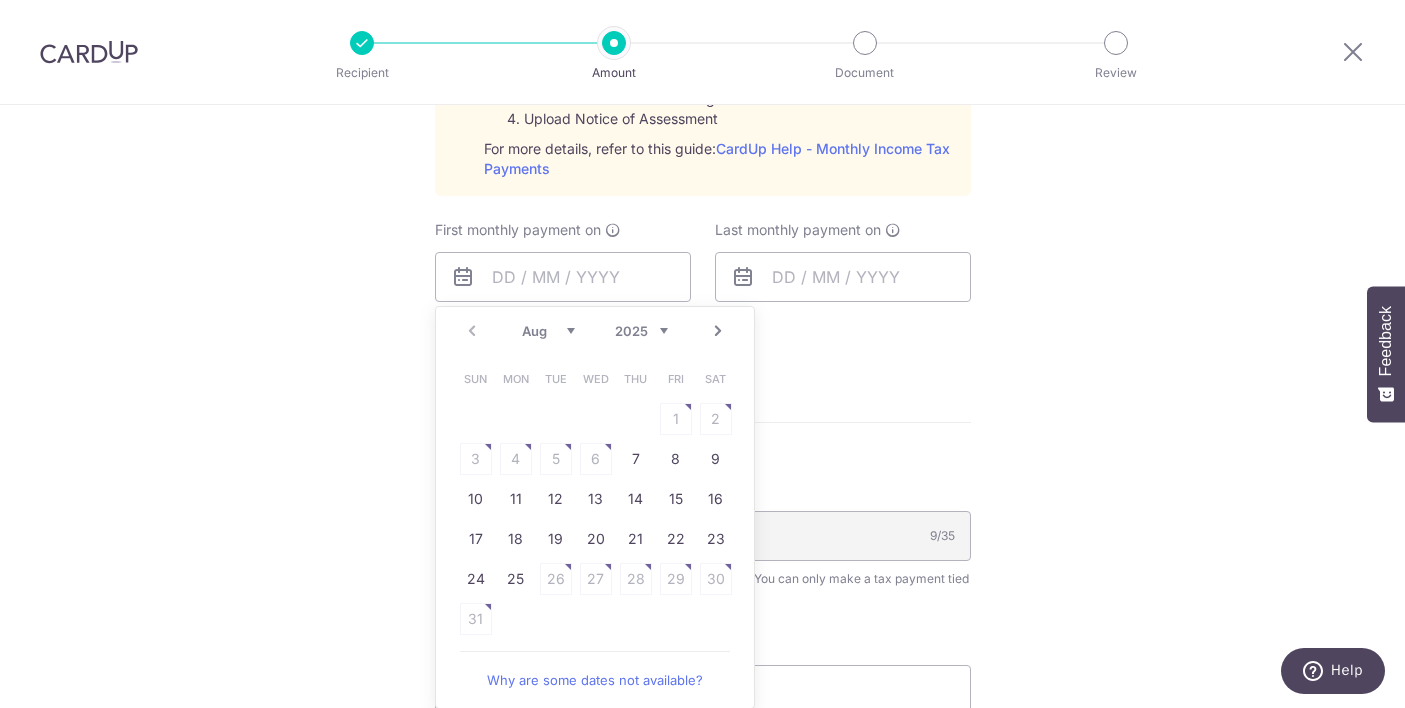 click on "Next" at bounding box center (718, 331) 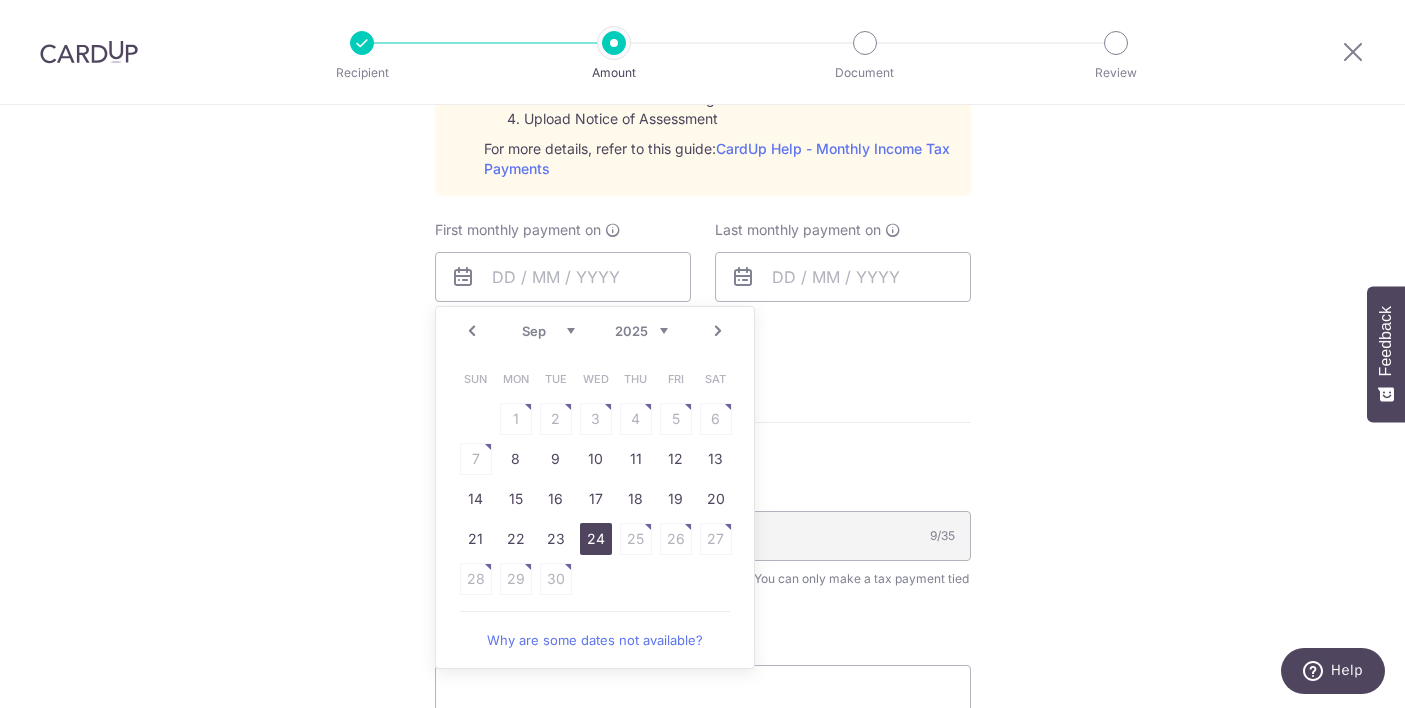click on "24" at bounding box center [596, 539] 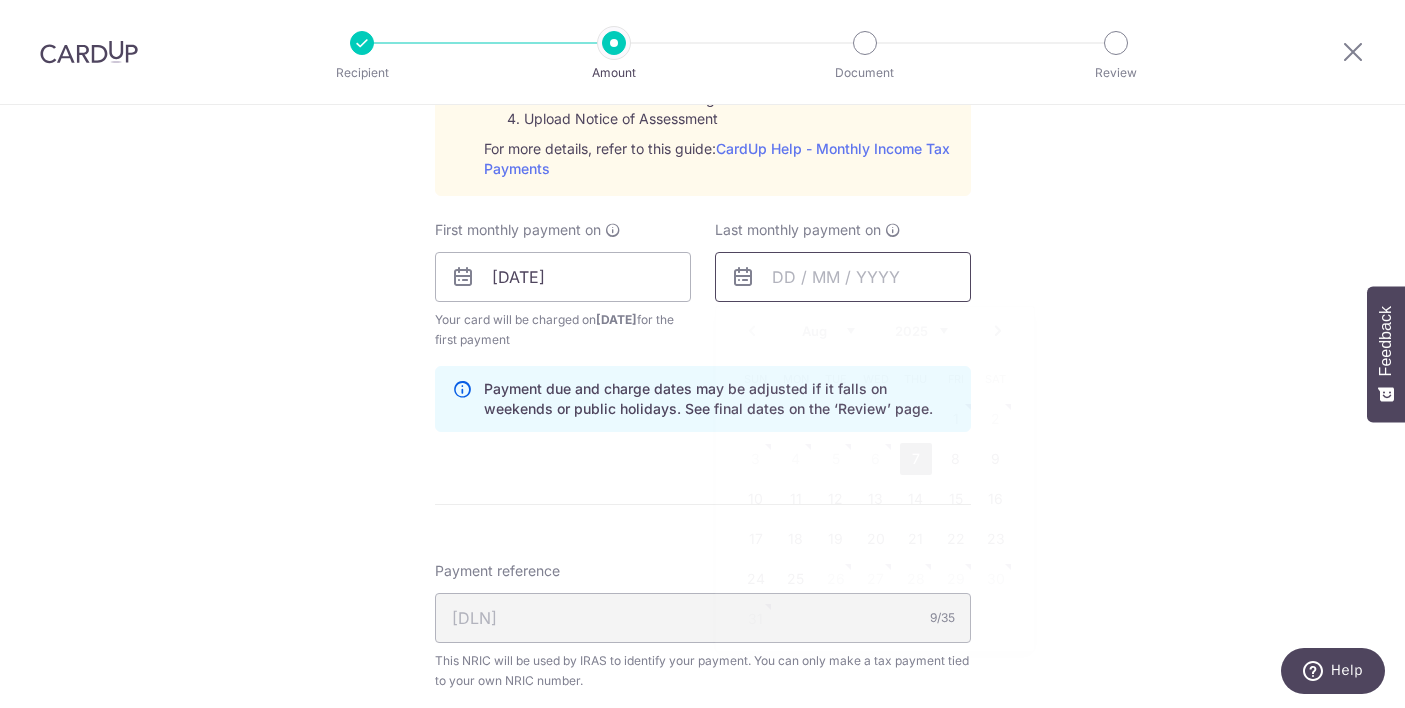 click at bounding box center [843, 277] 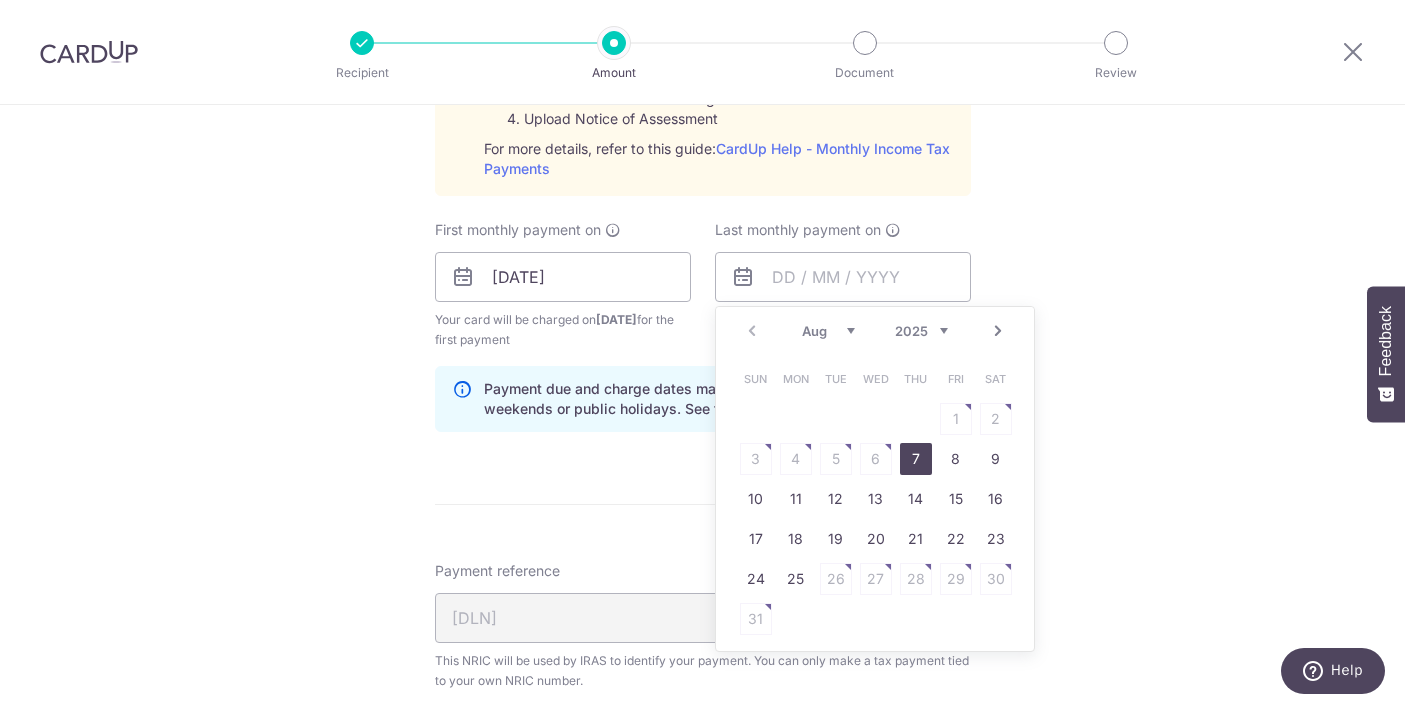 click on "Next" at bounding box center [998, 331] 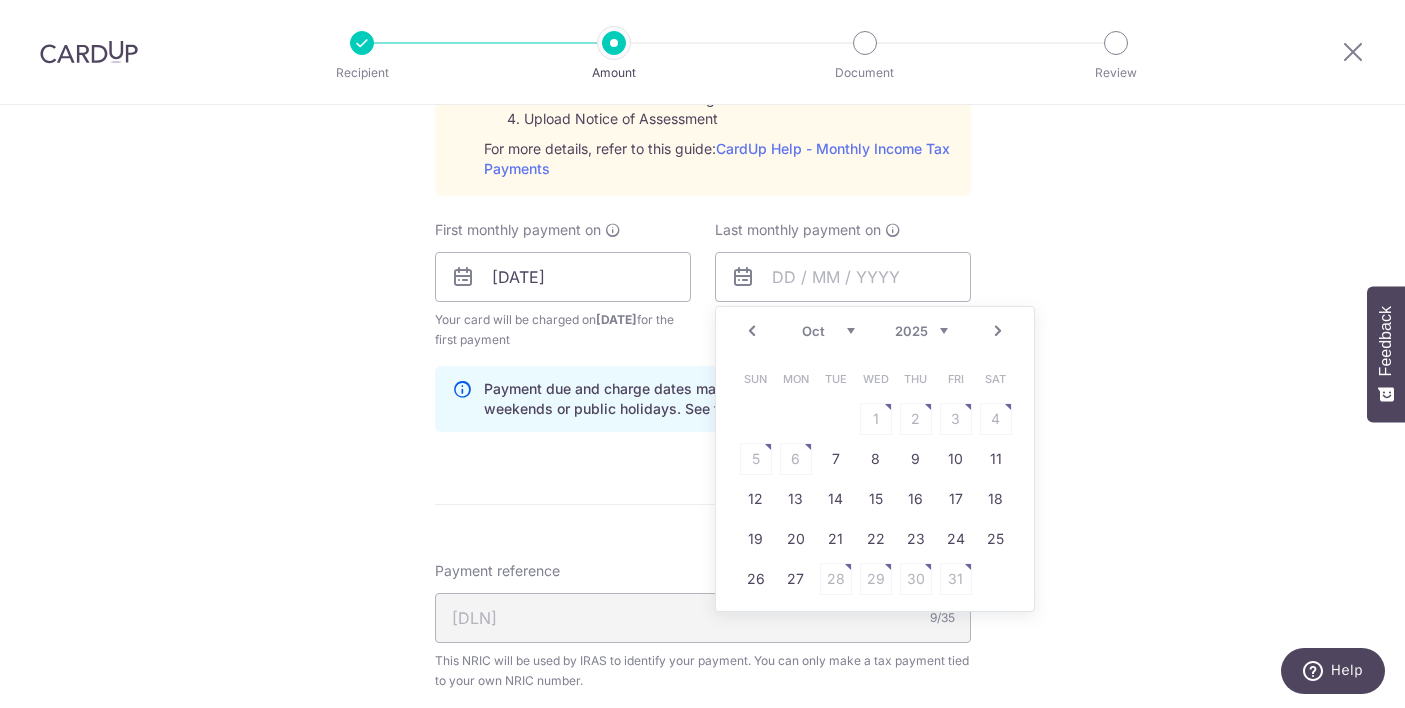 click on "Next" at bounding box center [998, 331] 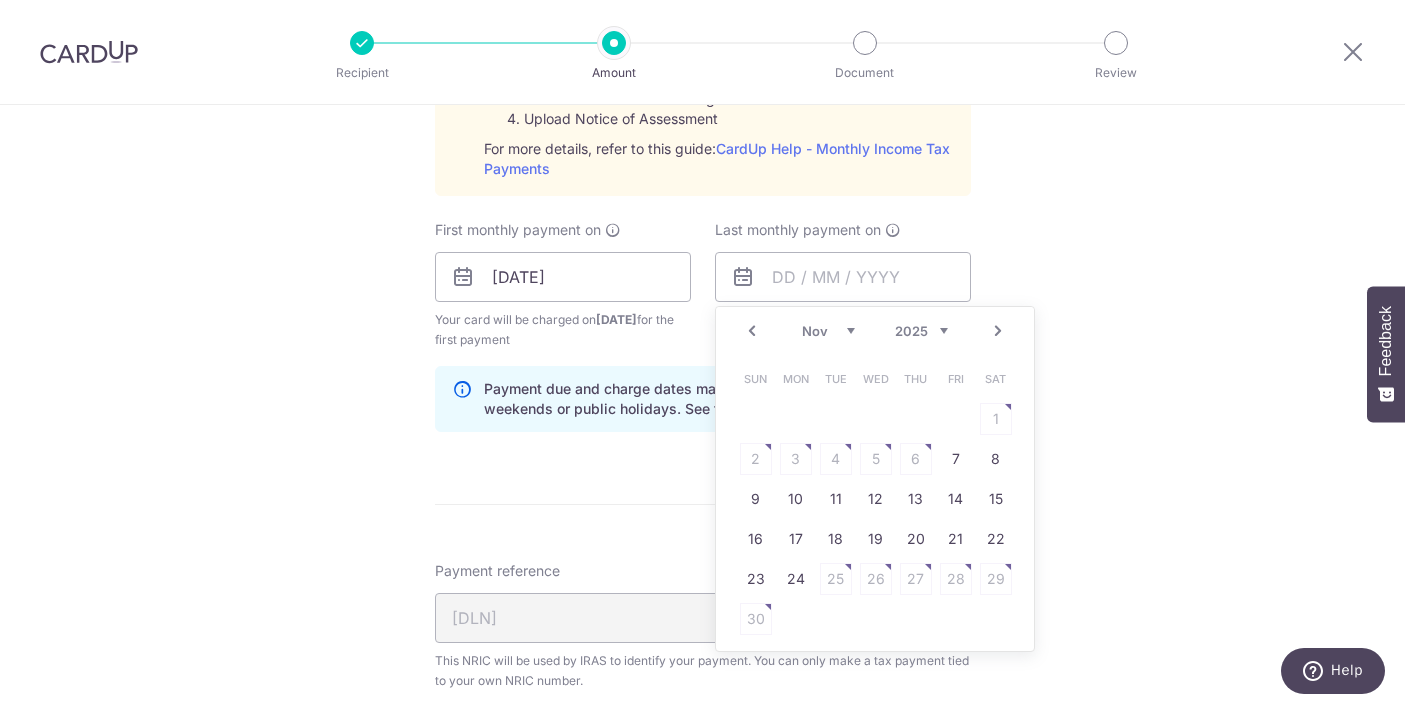 click on "Next" at bounding box center (998, 331) 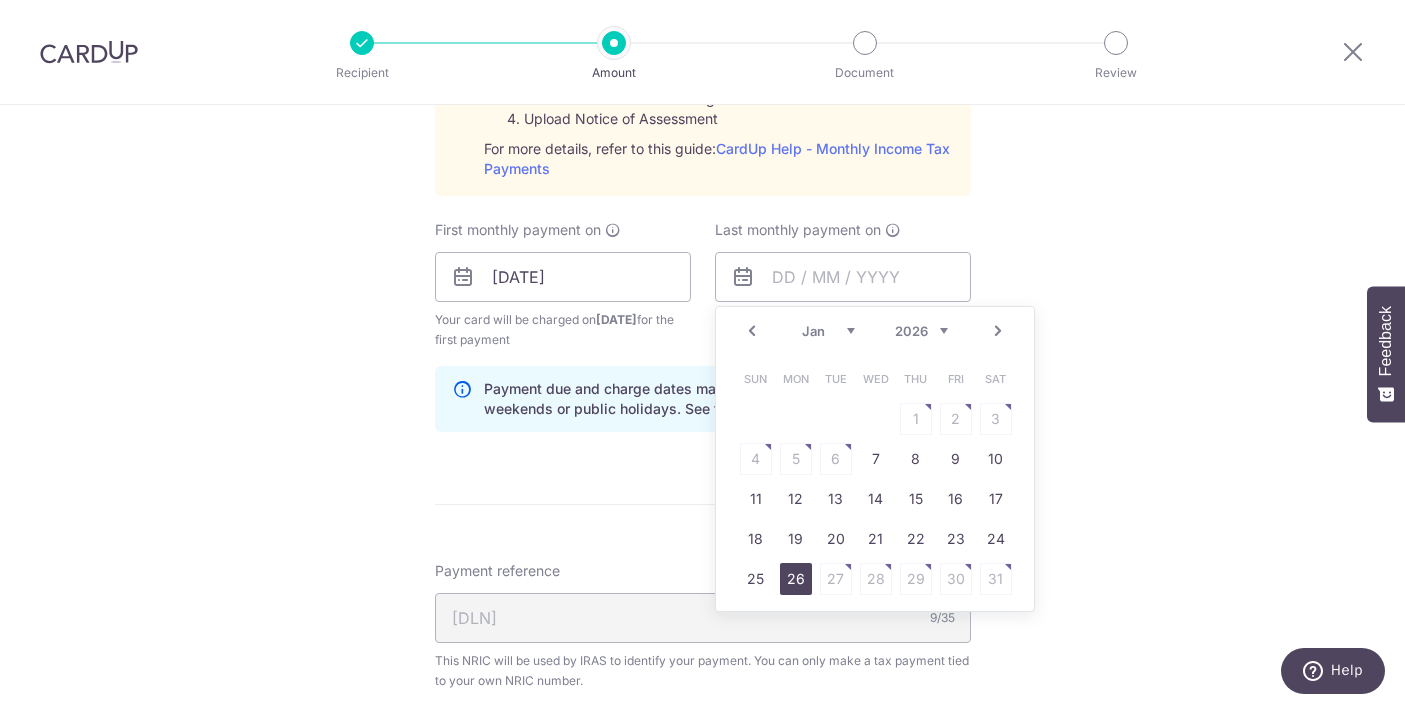 click on "26" at bounding box center (796, 579) 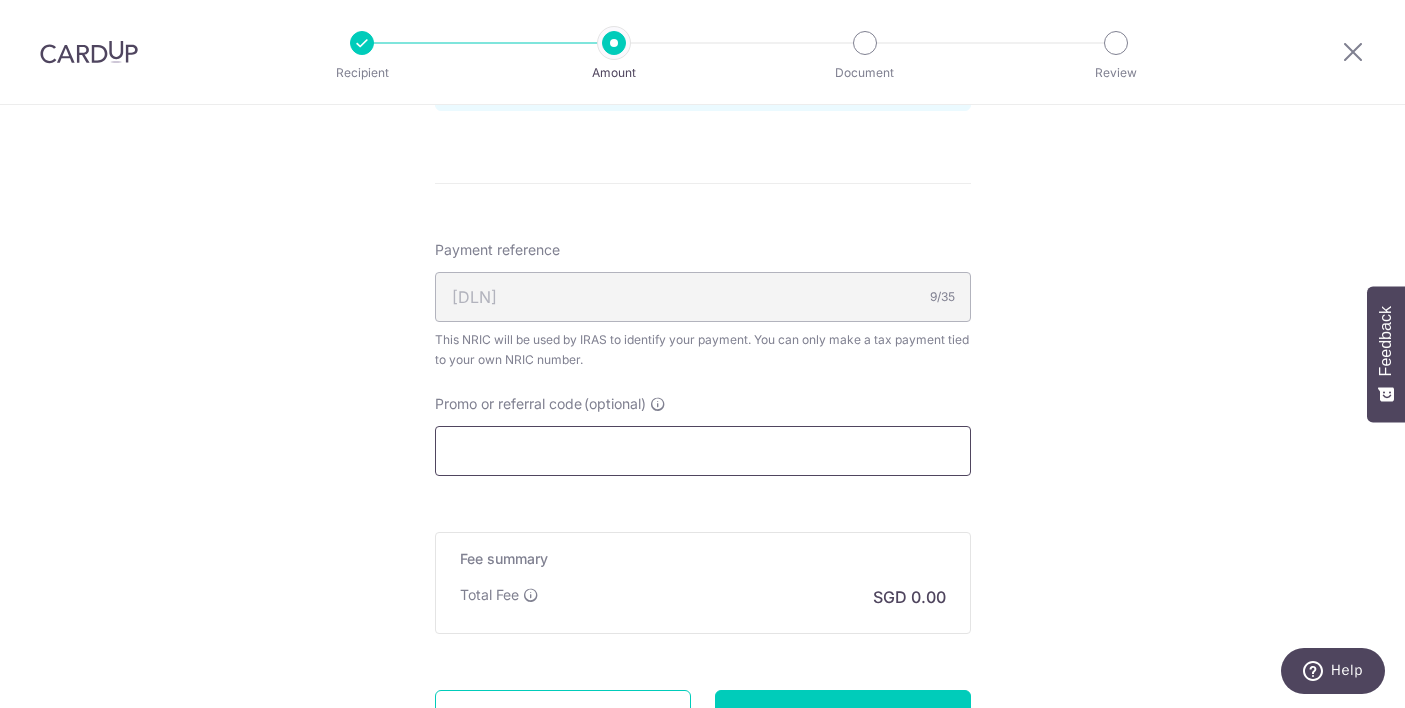 scroll, scrollTop: 1385, scrollLeft: 0, axis: vertical 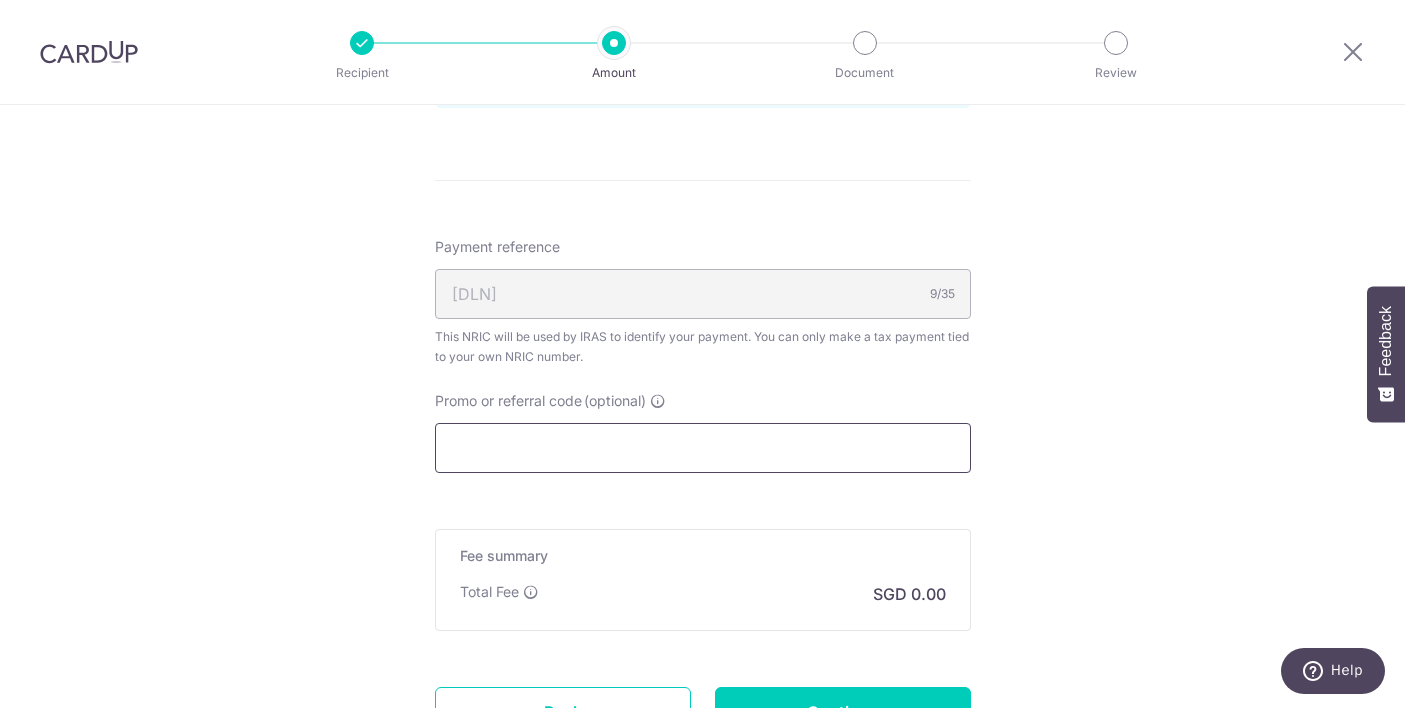 click on "Promo or referral code
(optional)" at bounding box center (703, 448) 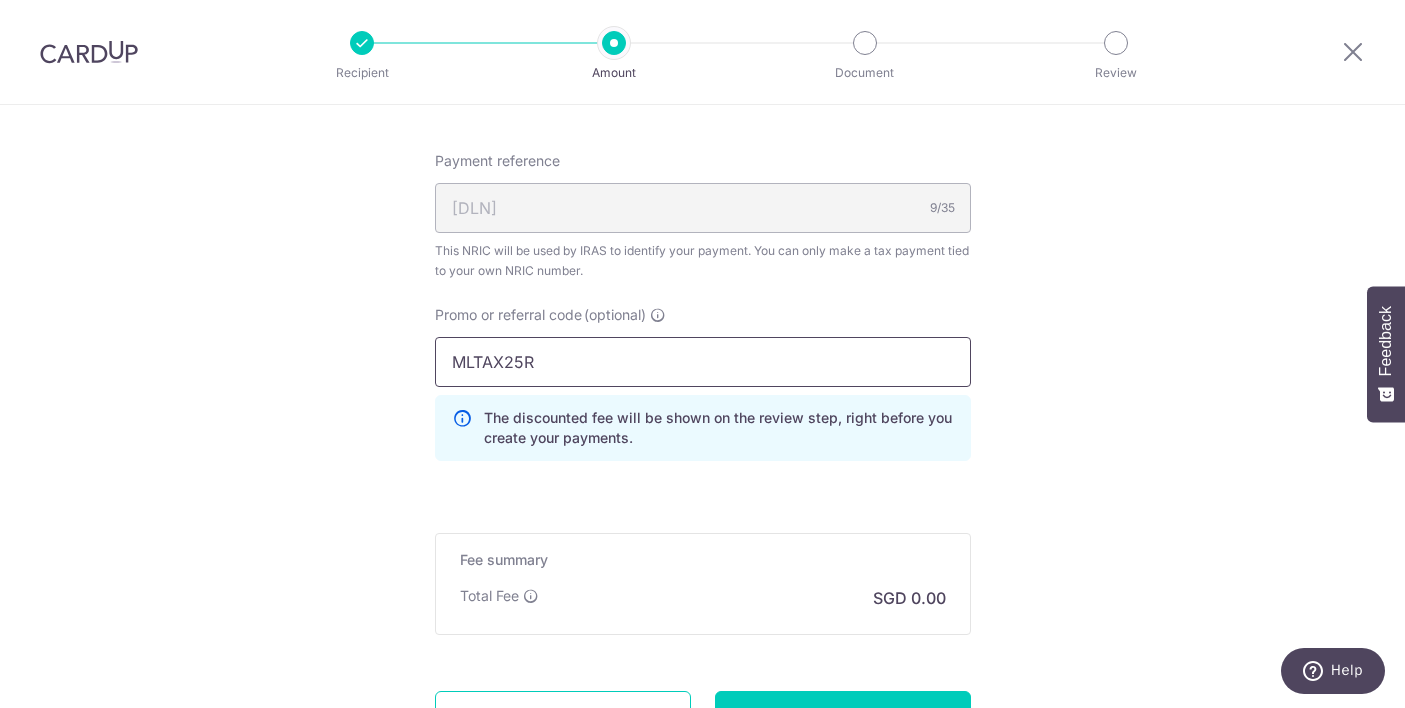 scroll, scrollTop: 1473, scrollLeft: 0, axis: vertical 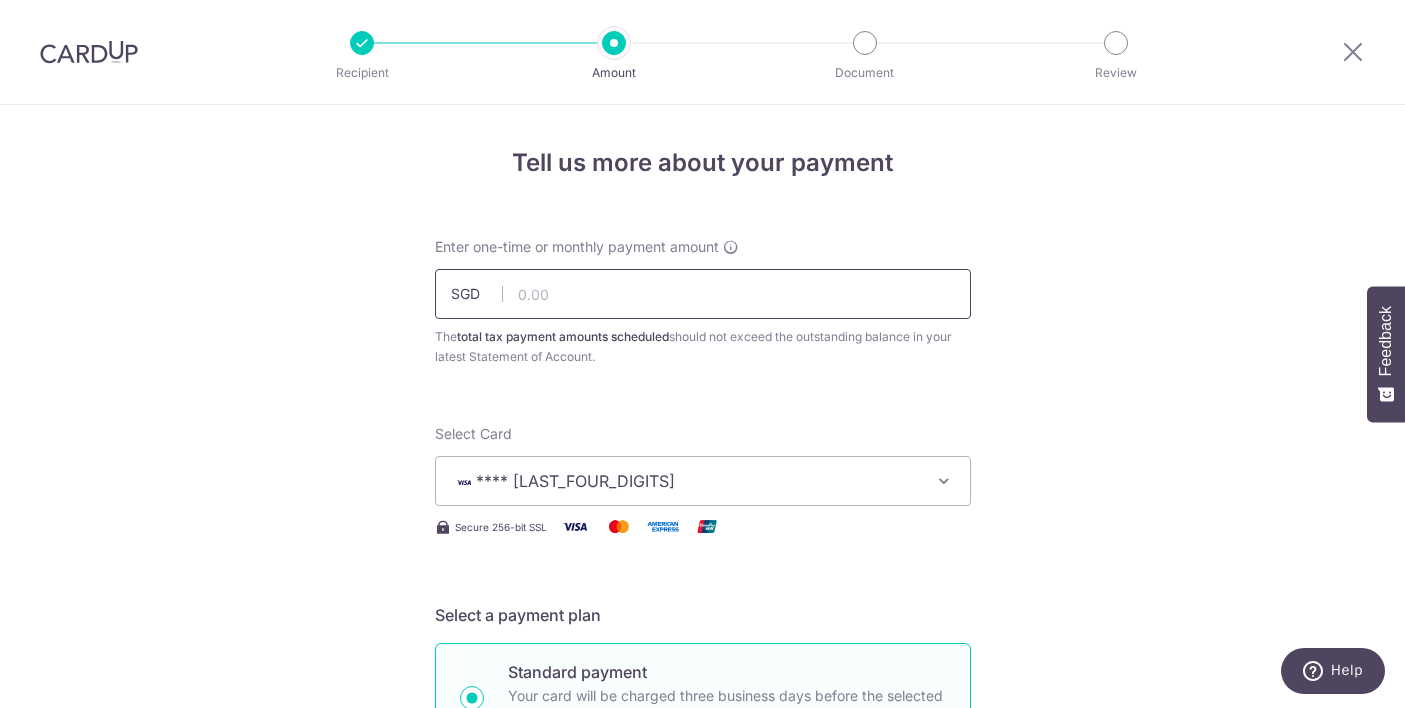 type on "MLTAX25R" 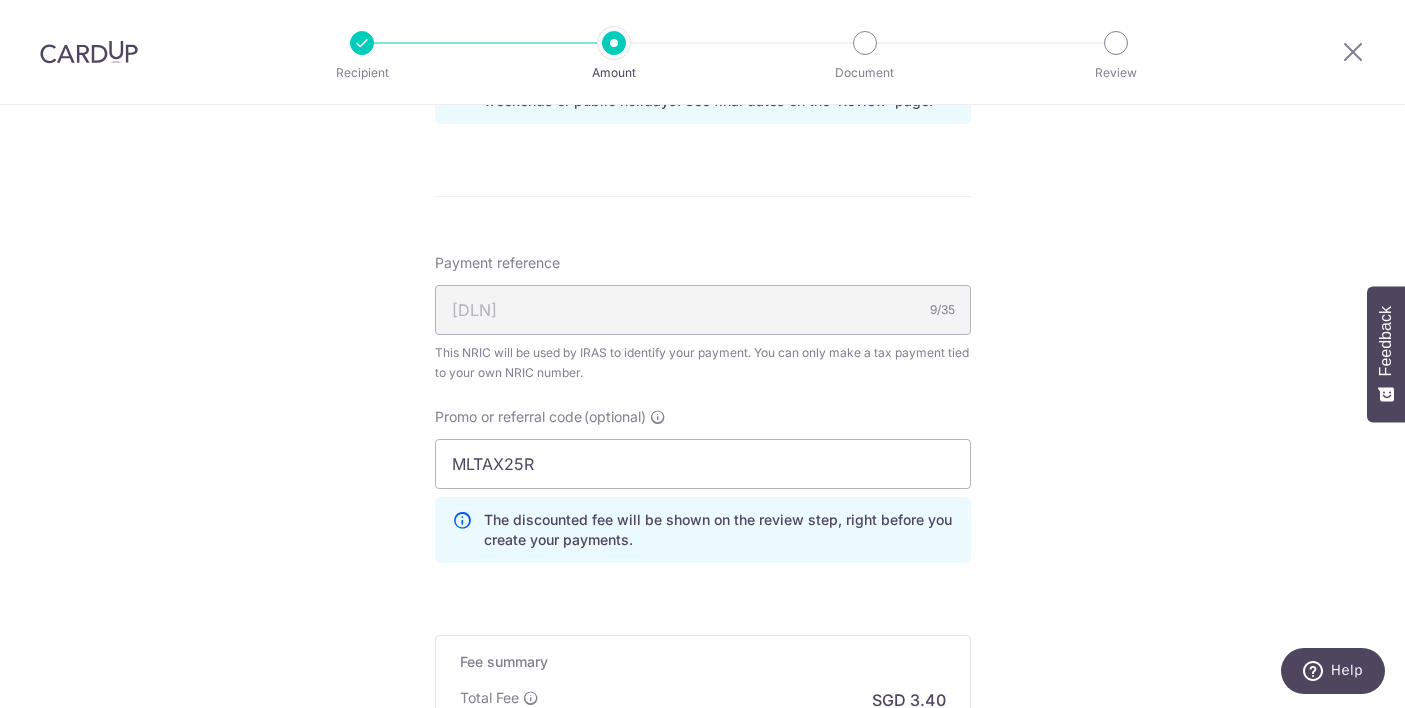 scroll, scrollTop: 1604, scrollLeft: 0, axis: vertical 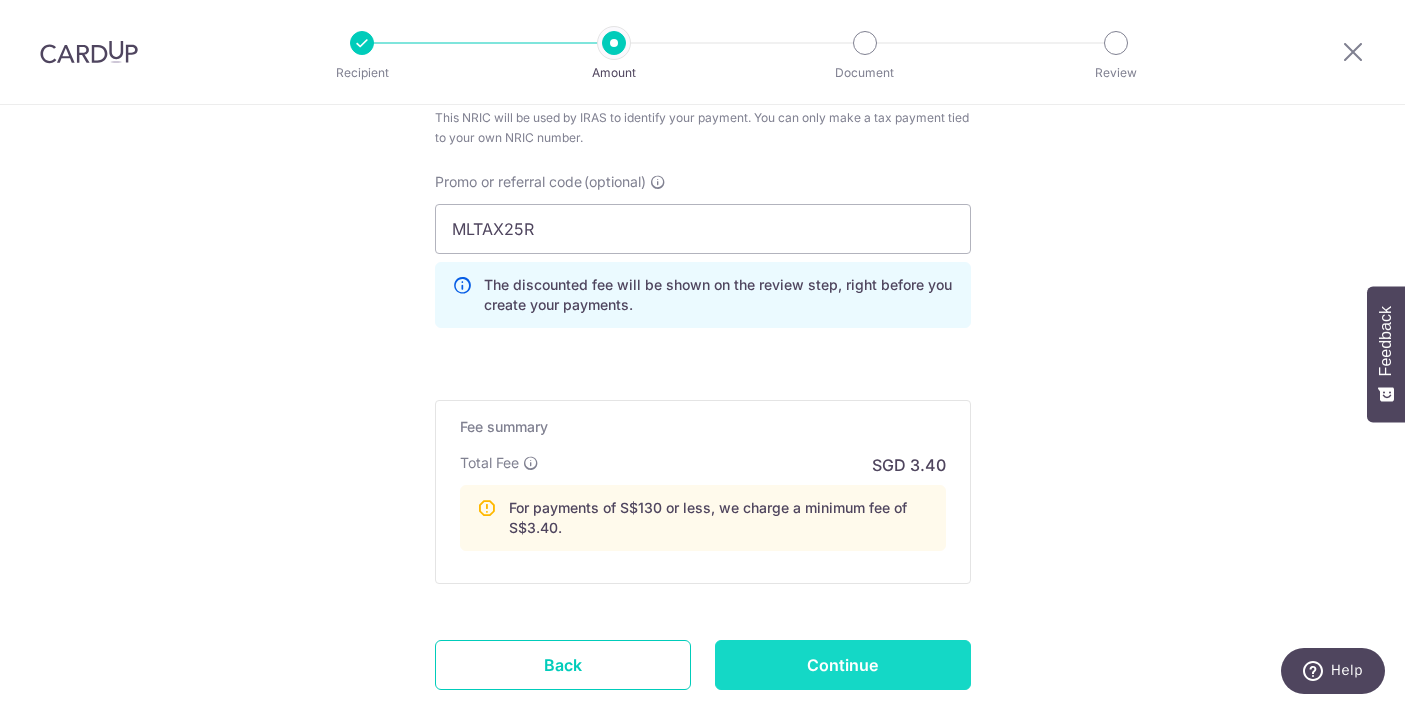 type on "81.75" 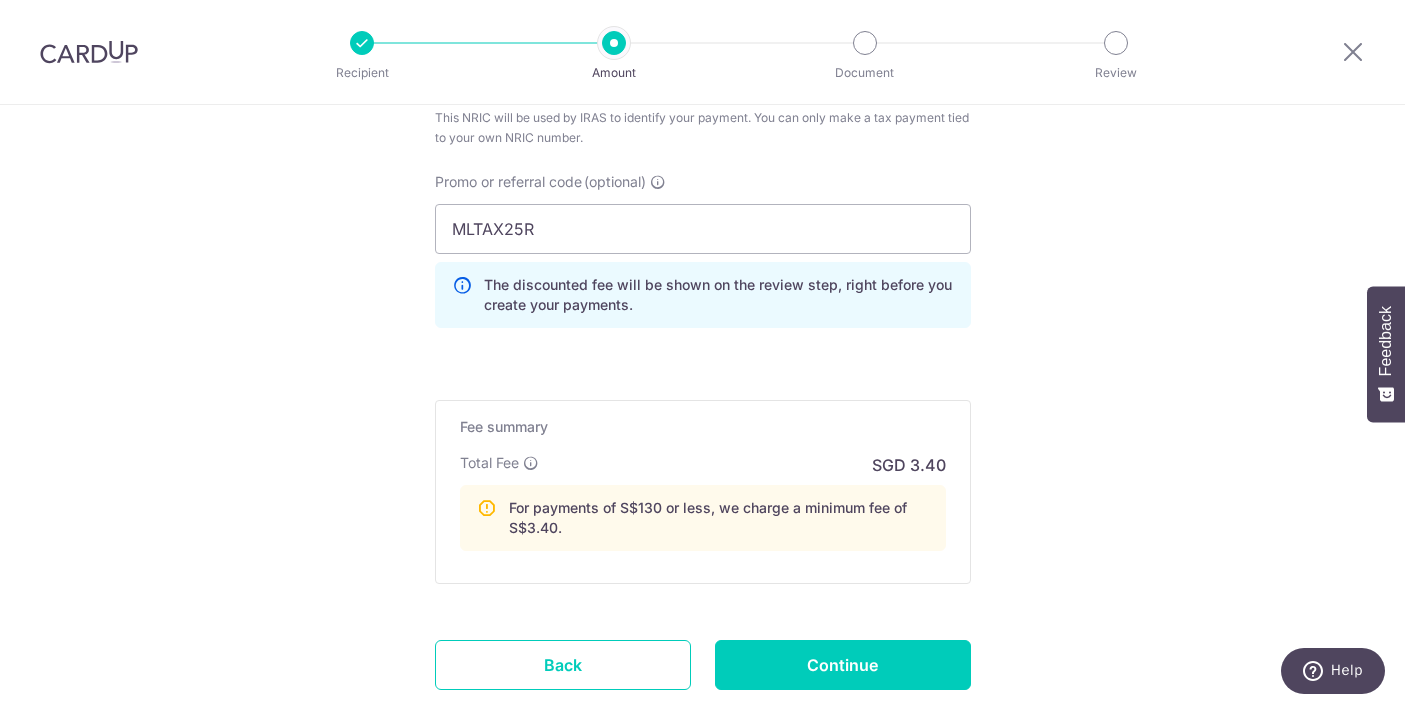 click on "Continue" at bounding box center [843, 665] 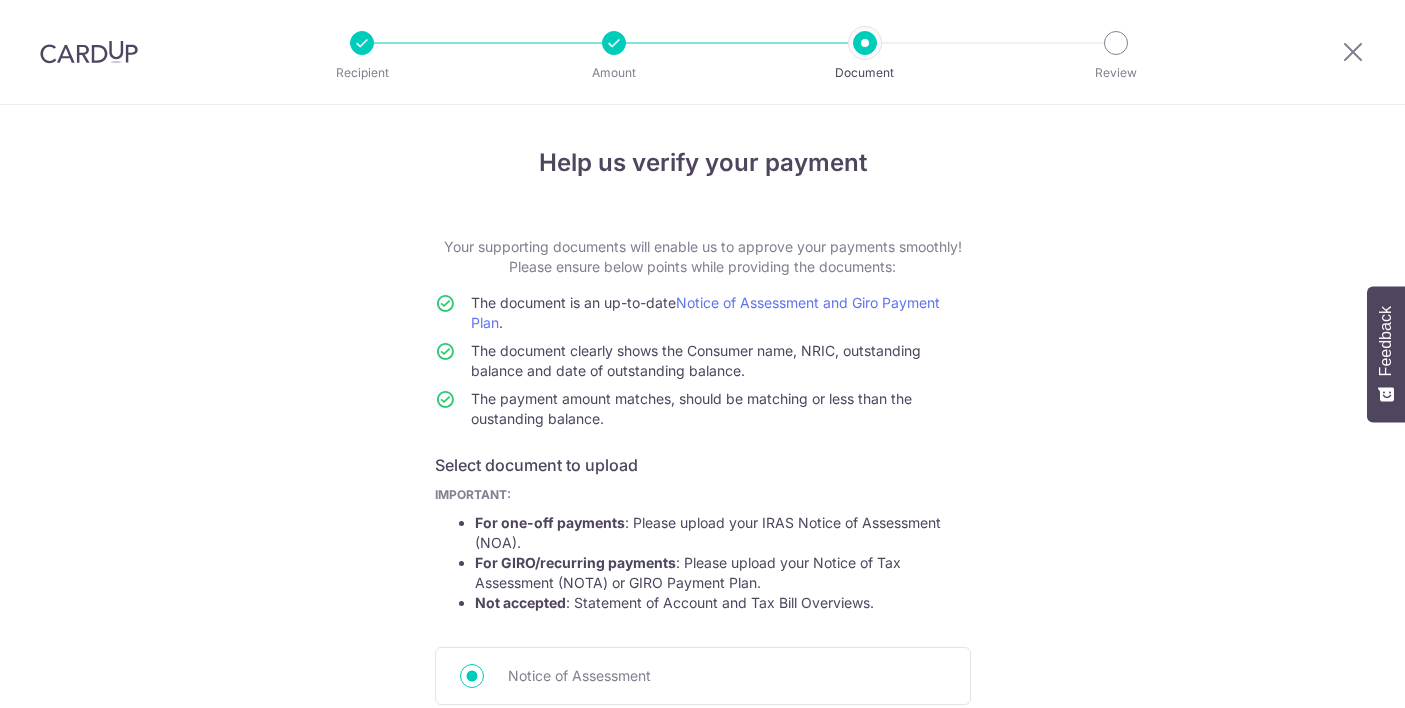 scroll, scrollTop: 0, scrollLeft: 0, axis: both 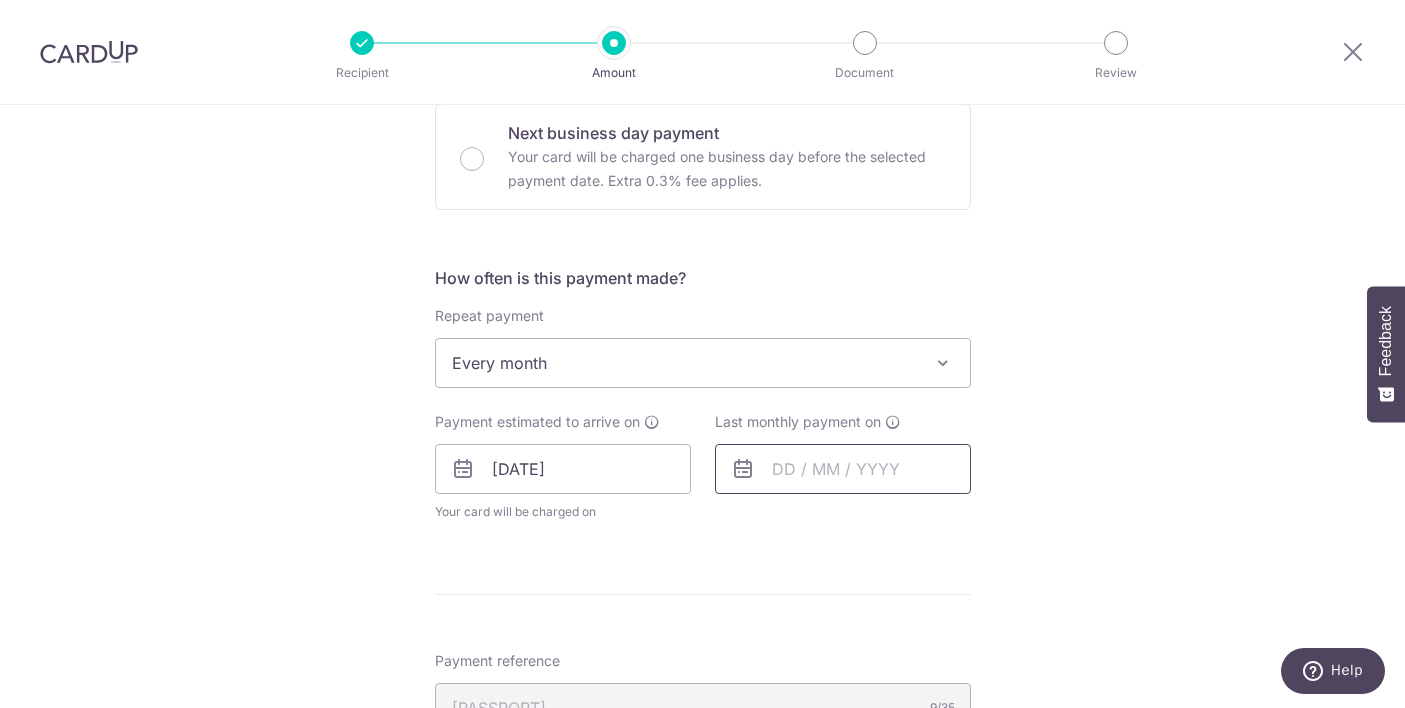 click at bounding box center (843, 469) 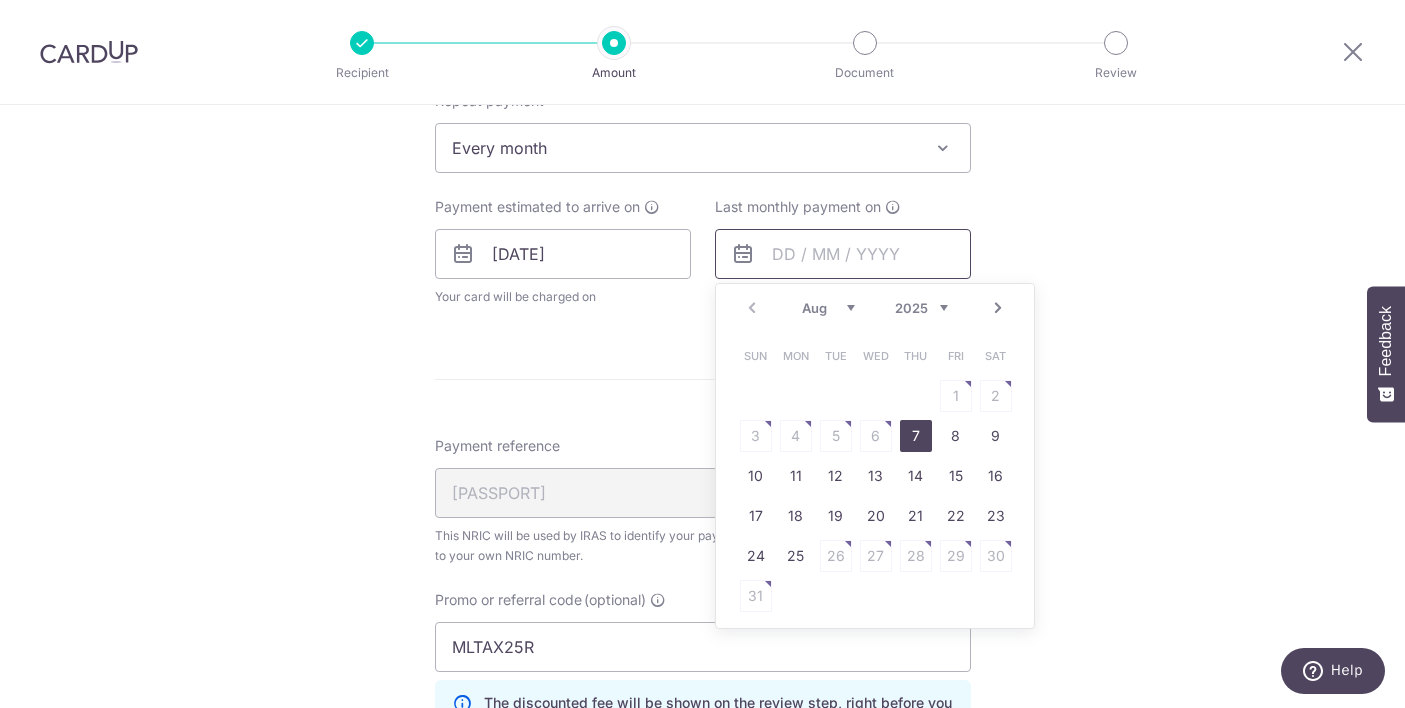 scroll, scrollTop: 888, scrollLeft: 0, axis: vertical 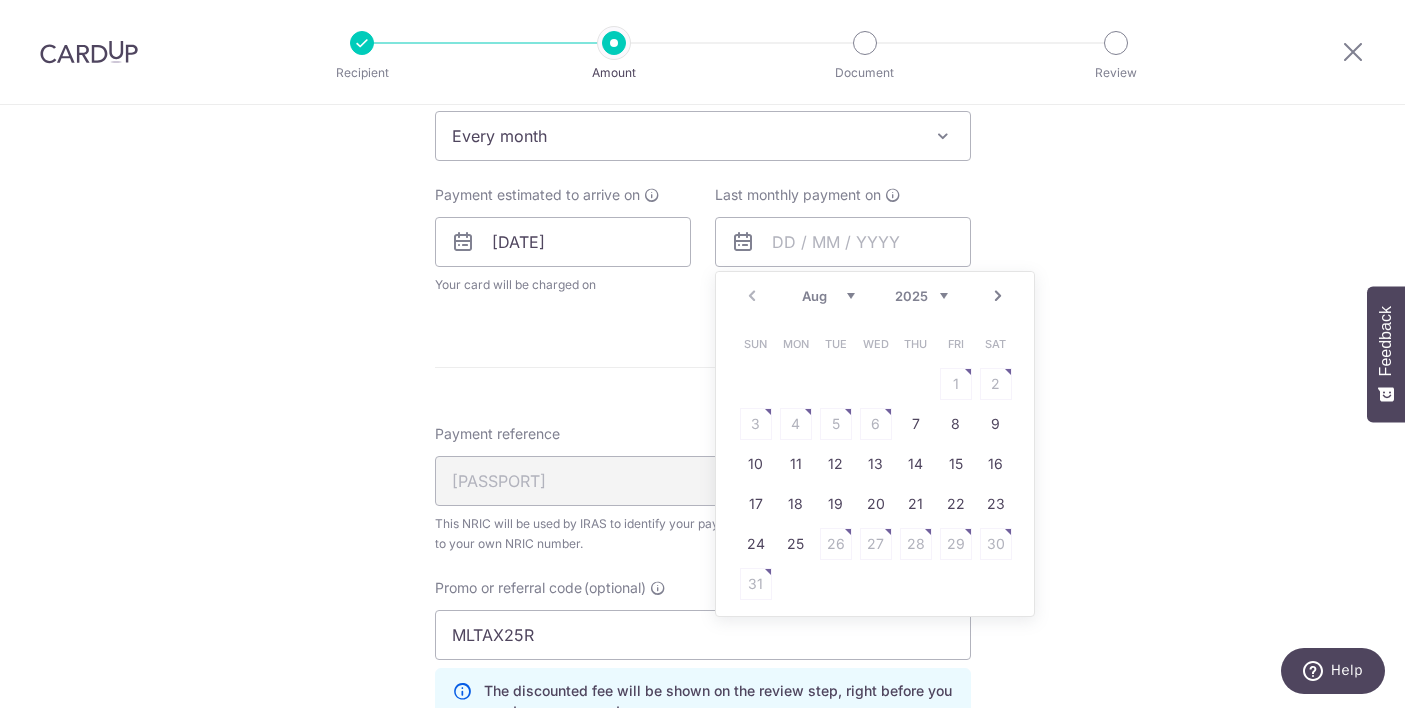 click on "Next" at bounding box center (998, 296) 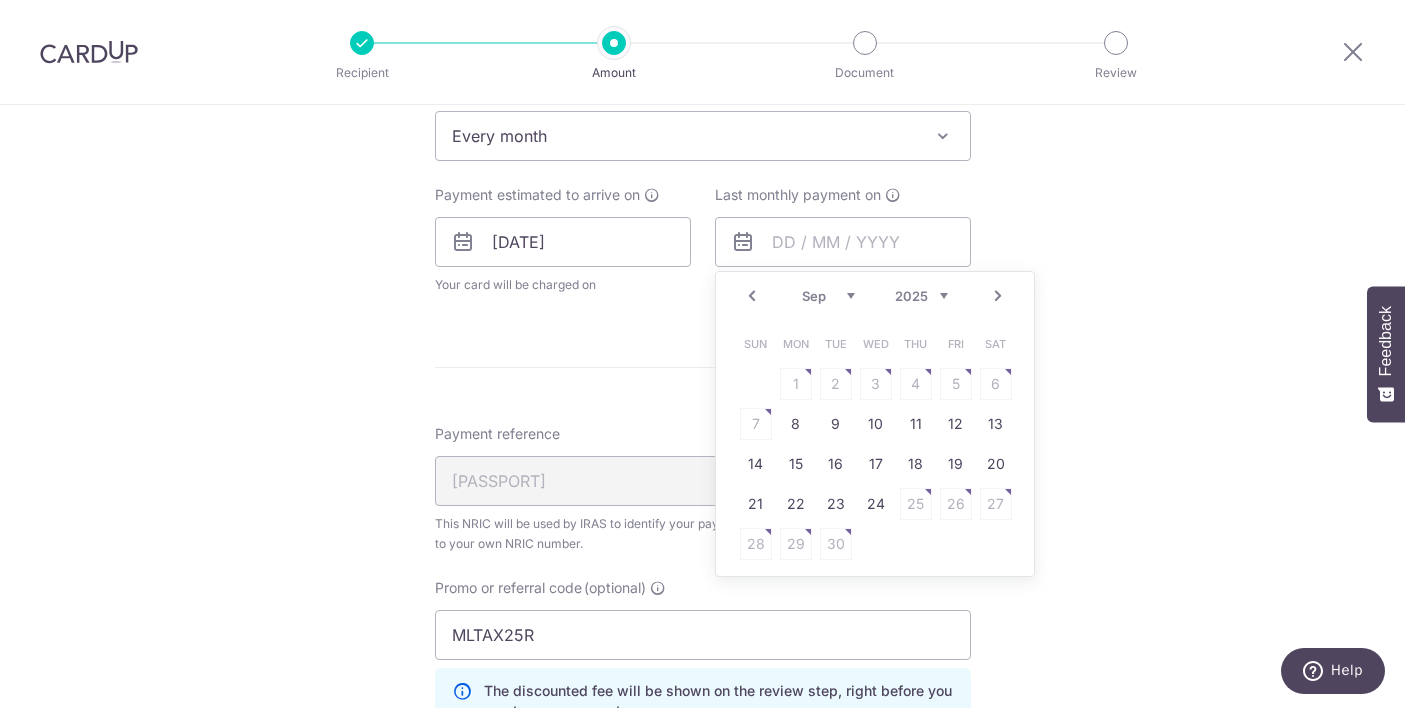 click on "Next" at bounding box center [998, 296] 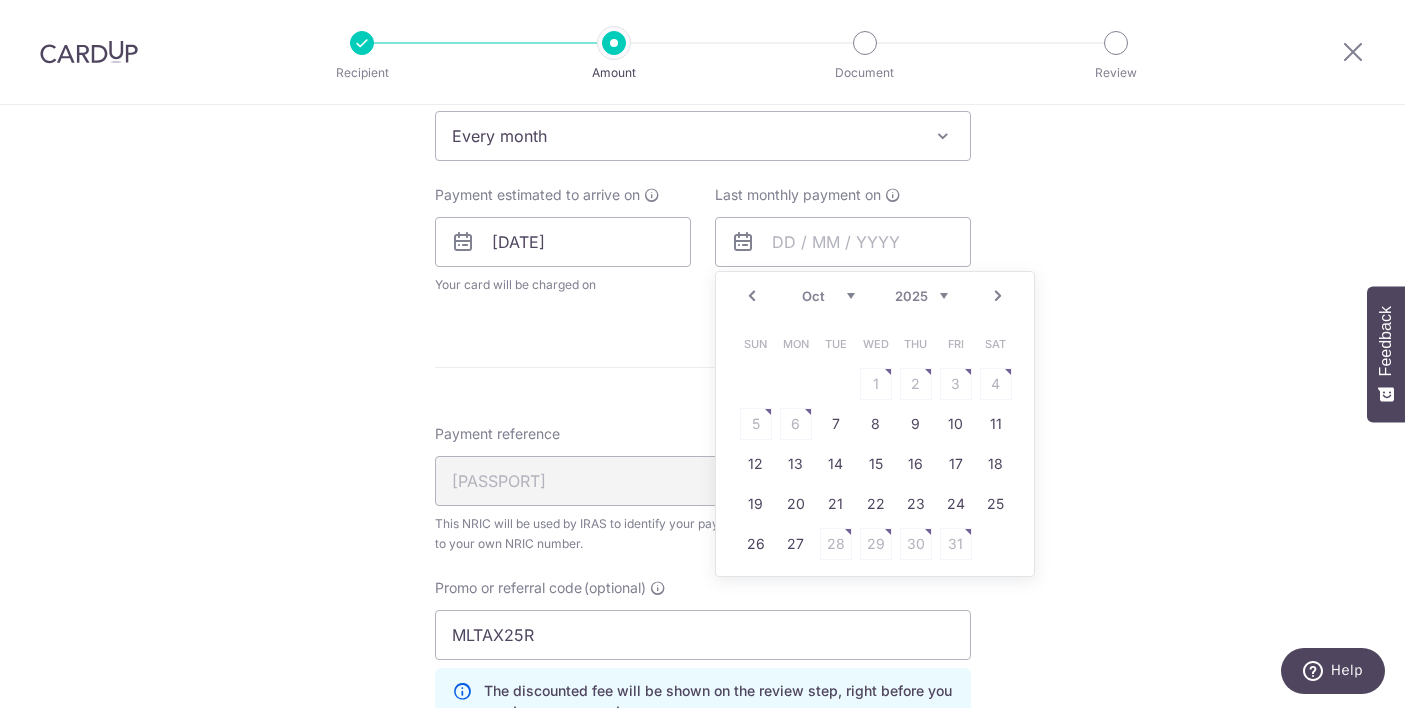 click on "Next" at bounding box center [998, 296] 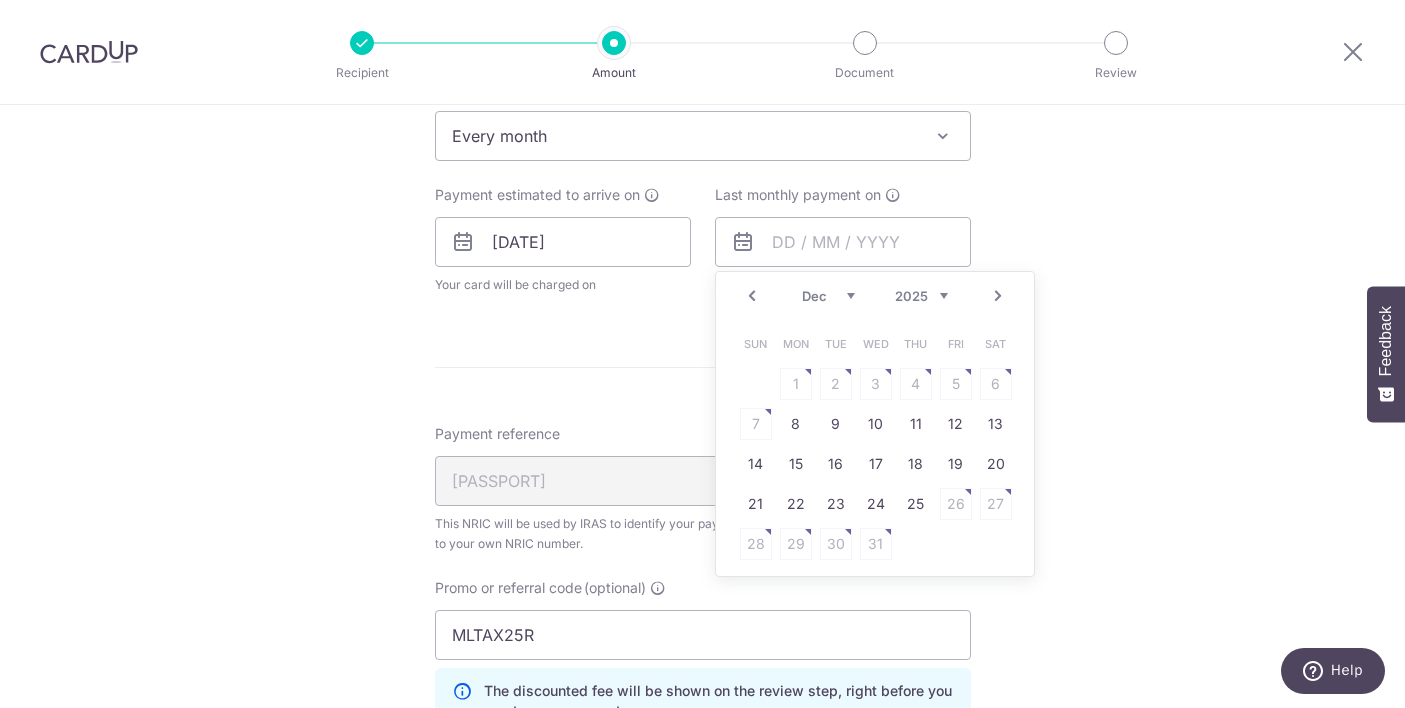 click on "Next" at bounding box center (998, 296) 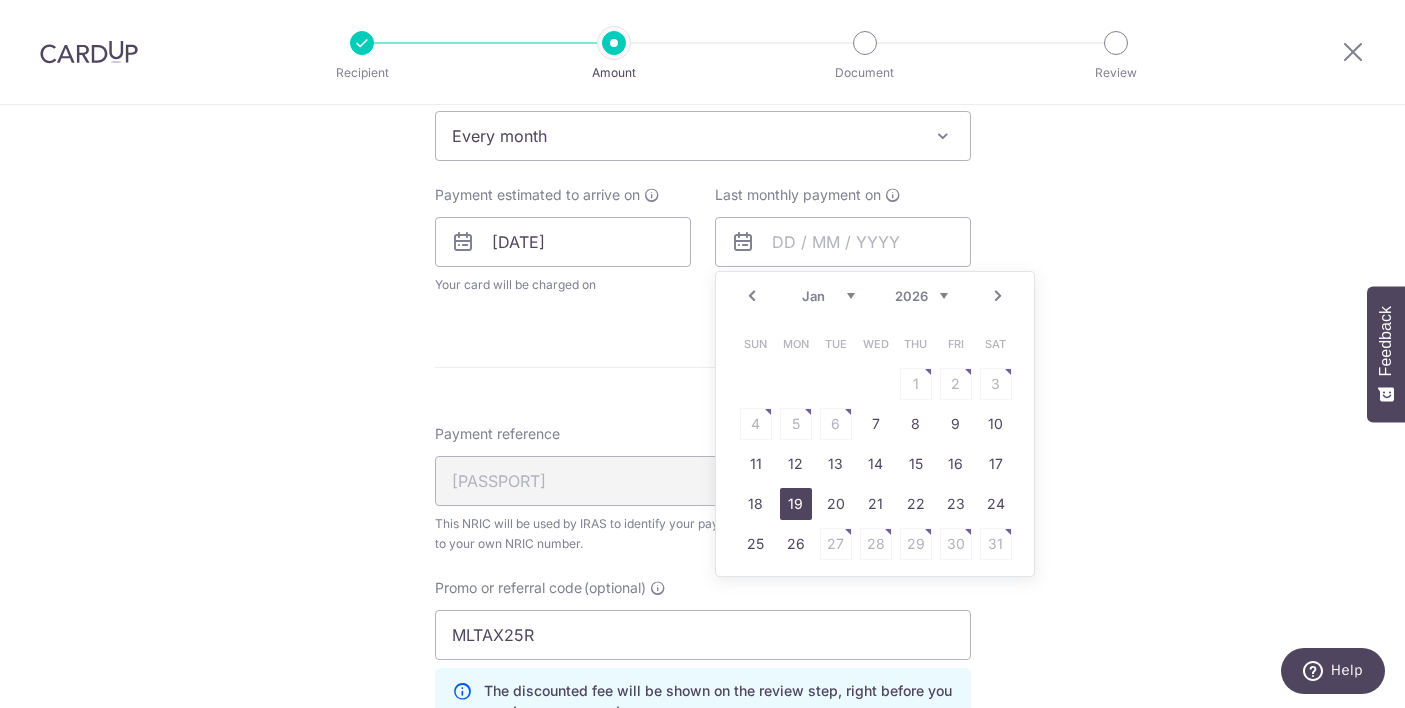 click on "26" 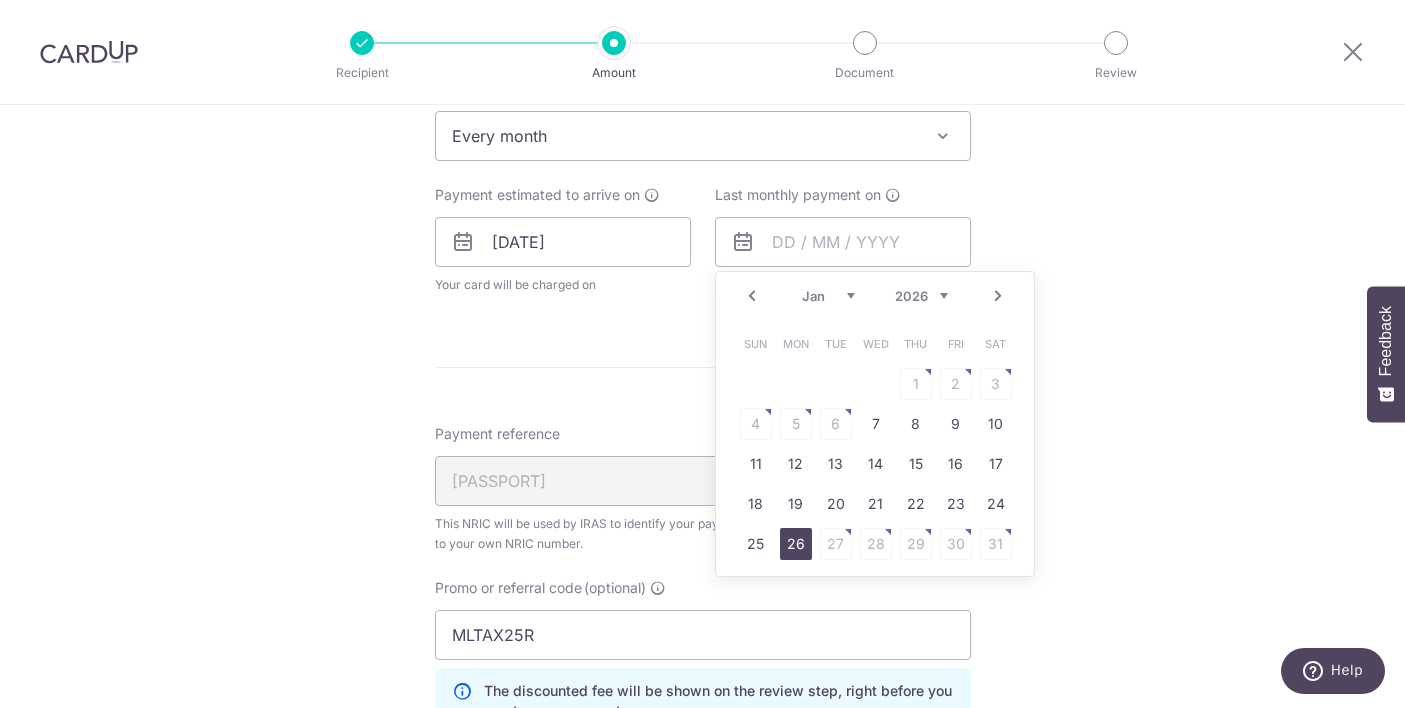 type on "[DATE]" 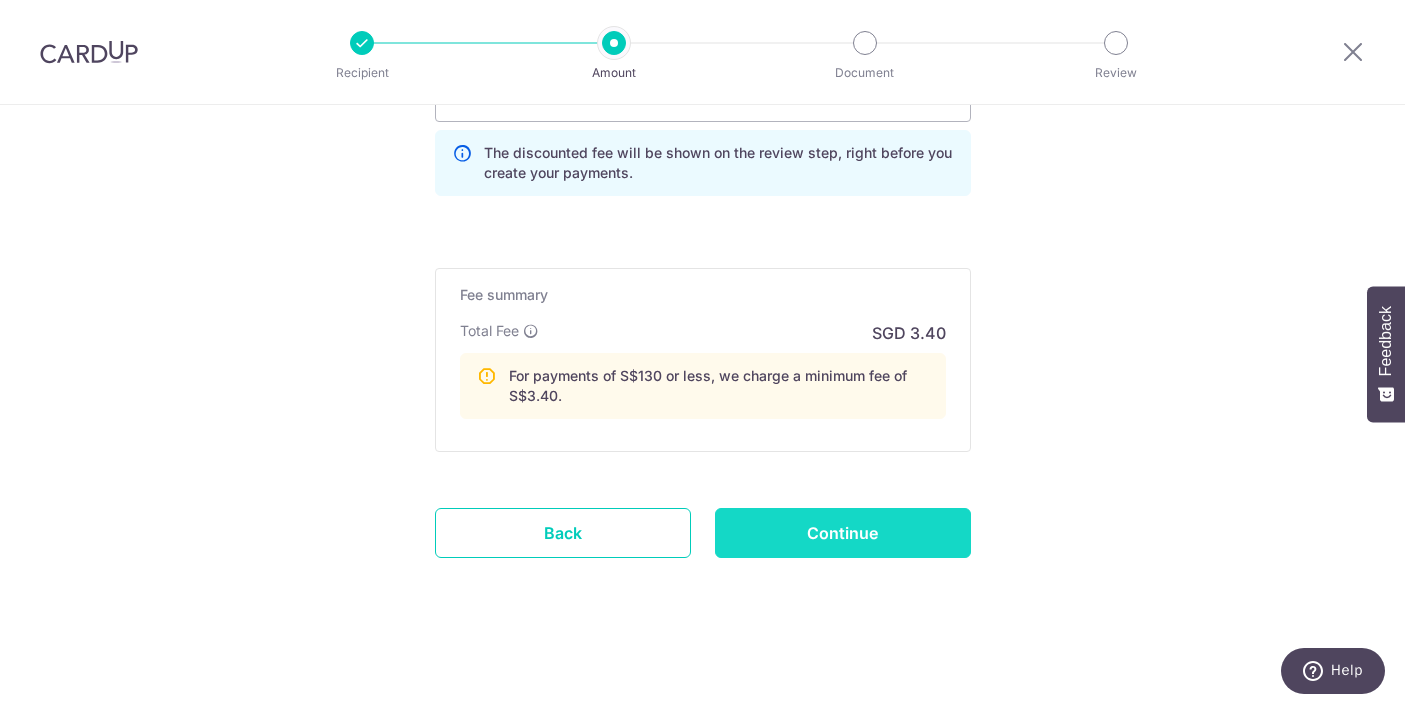 scroll, scrollTop: 1508, scrollLeft: 0, axis: vertical 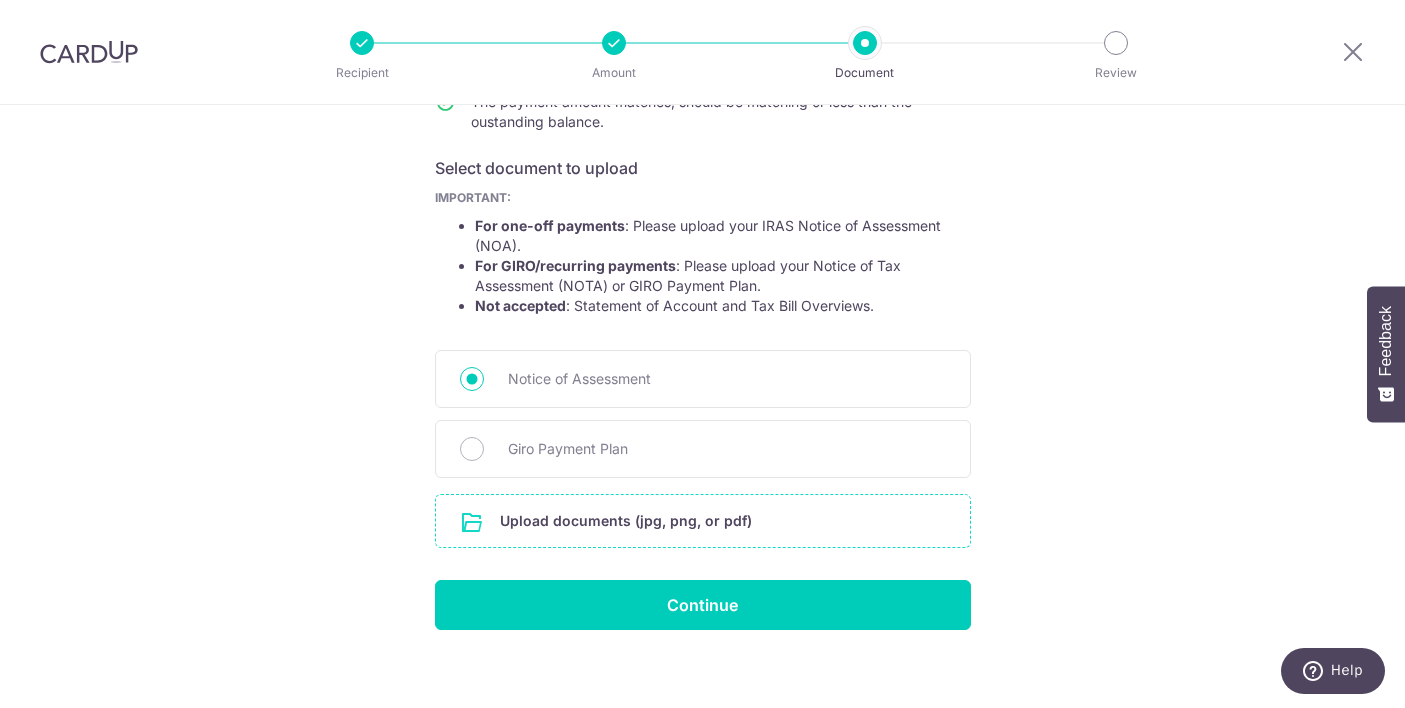 click at bounding box center (703, 521) 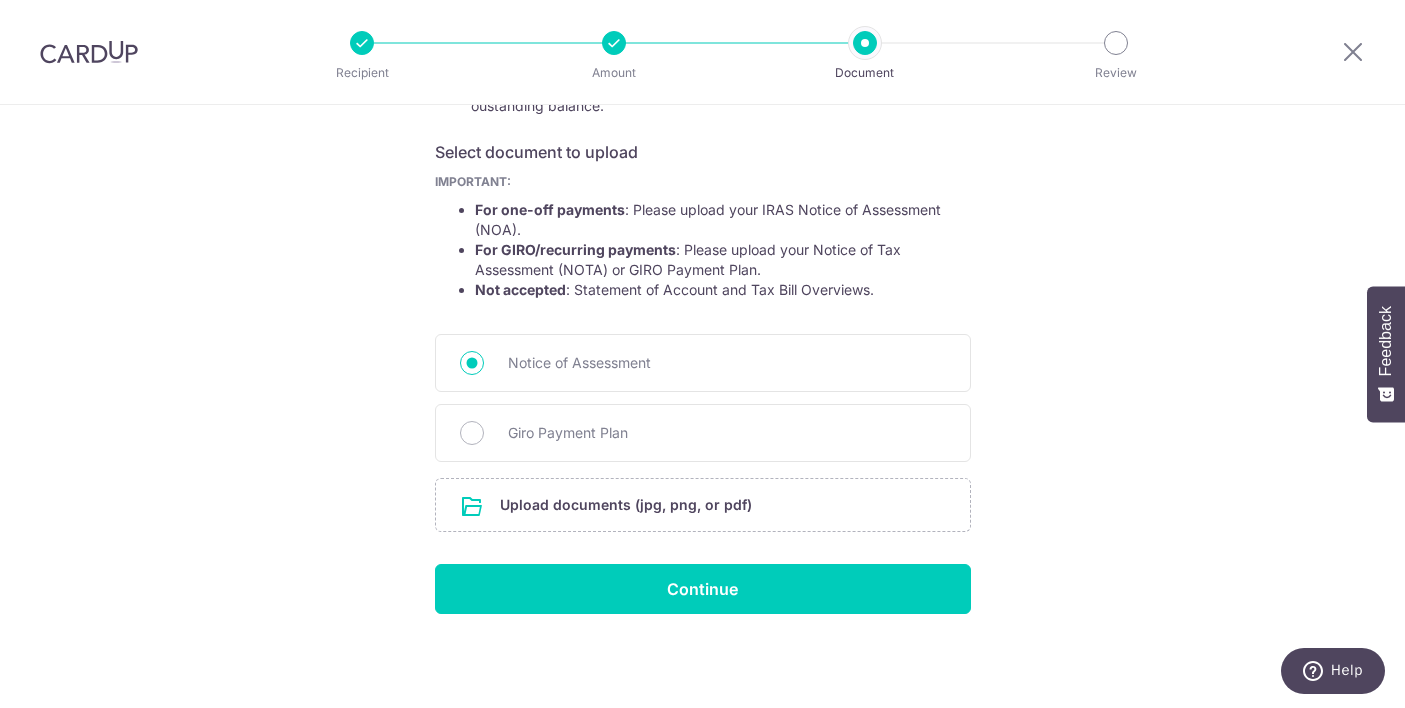 scroll, scrollTop: 313, scrollLeft: 0, axis: vertical 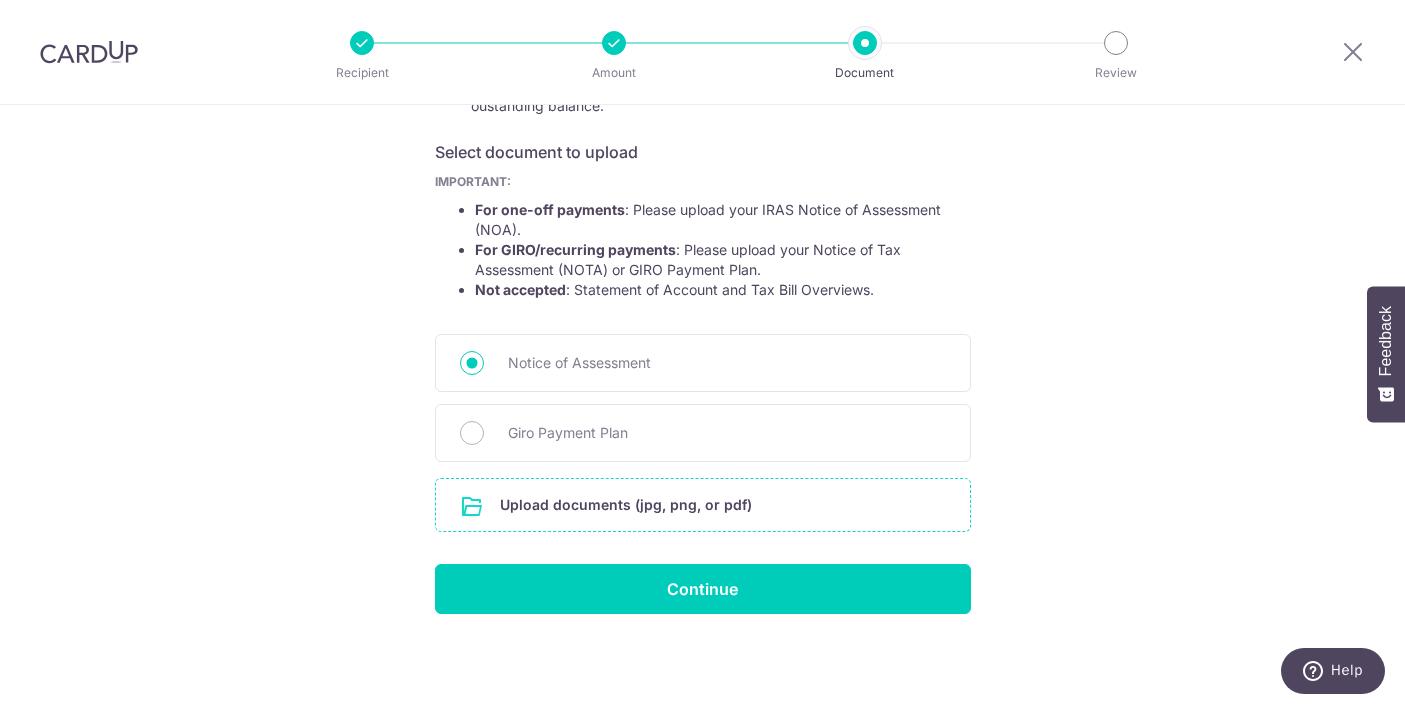 click at bounding box center [703, 505] 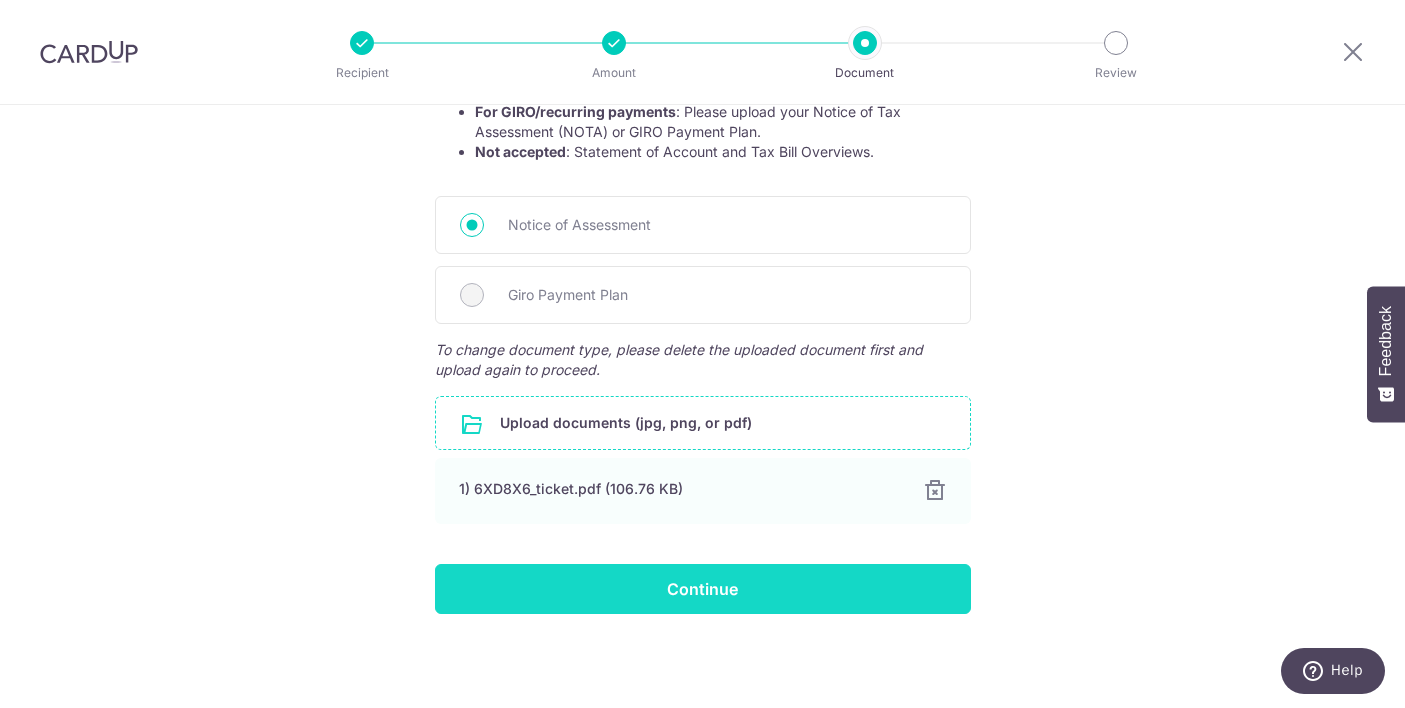 scroll, scrollTop: 451, scrollLeft: 0, axis: vertical 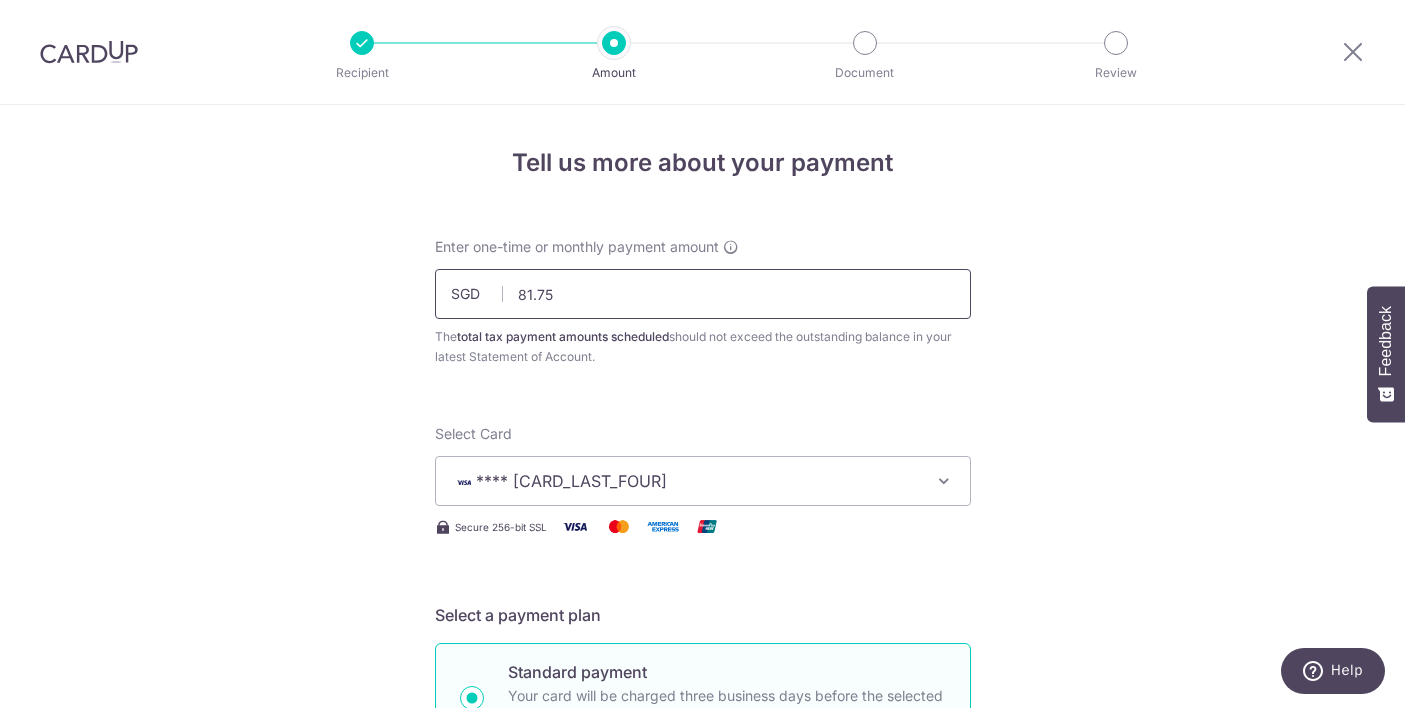 click on "81.75" at bounding box center [703, 294] 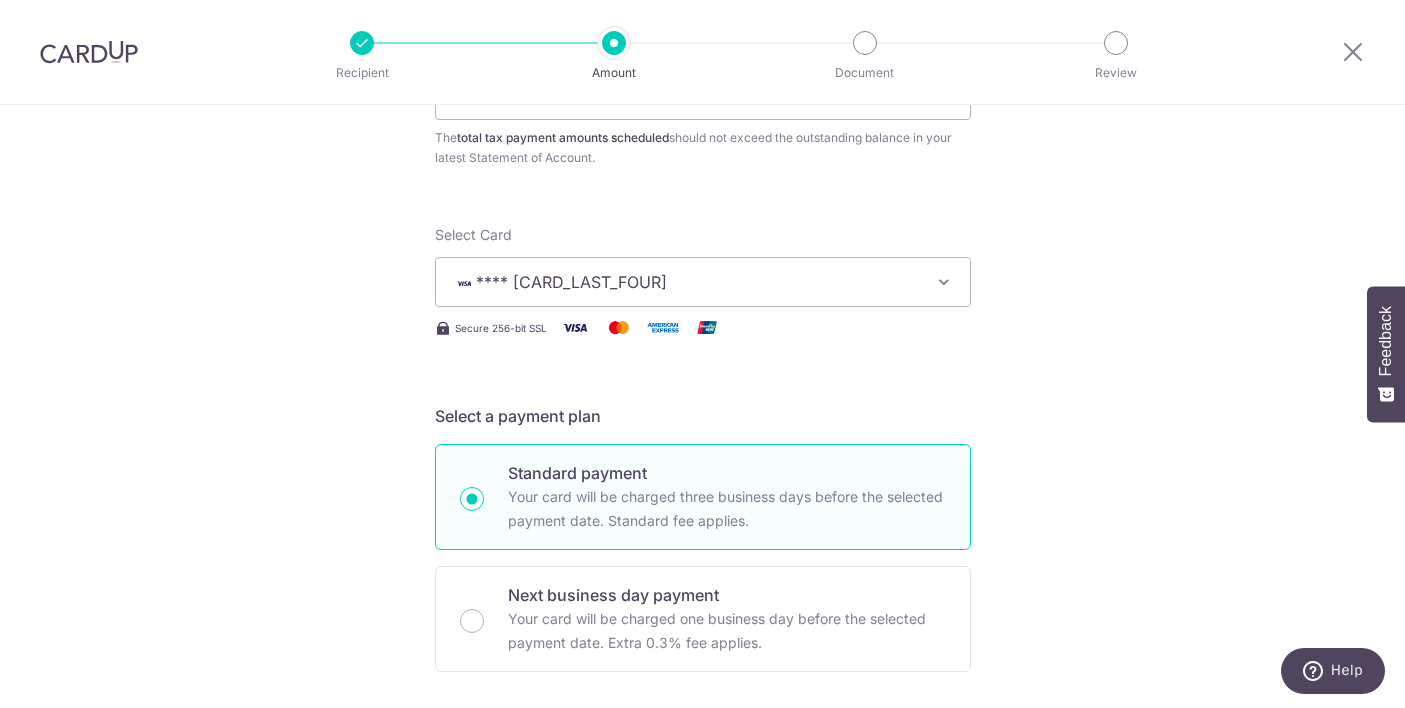 type on "83.60" 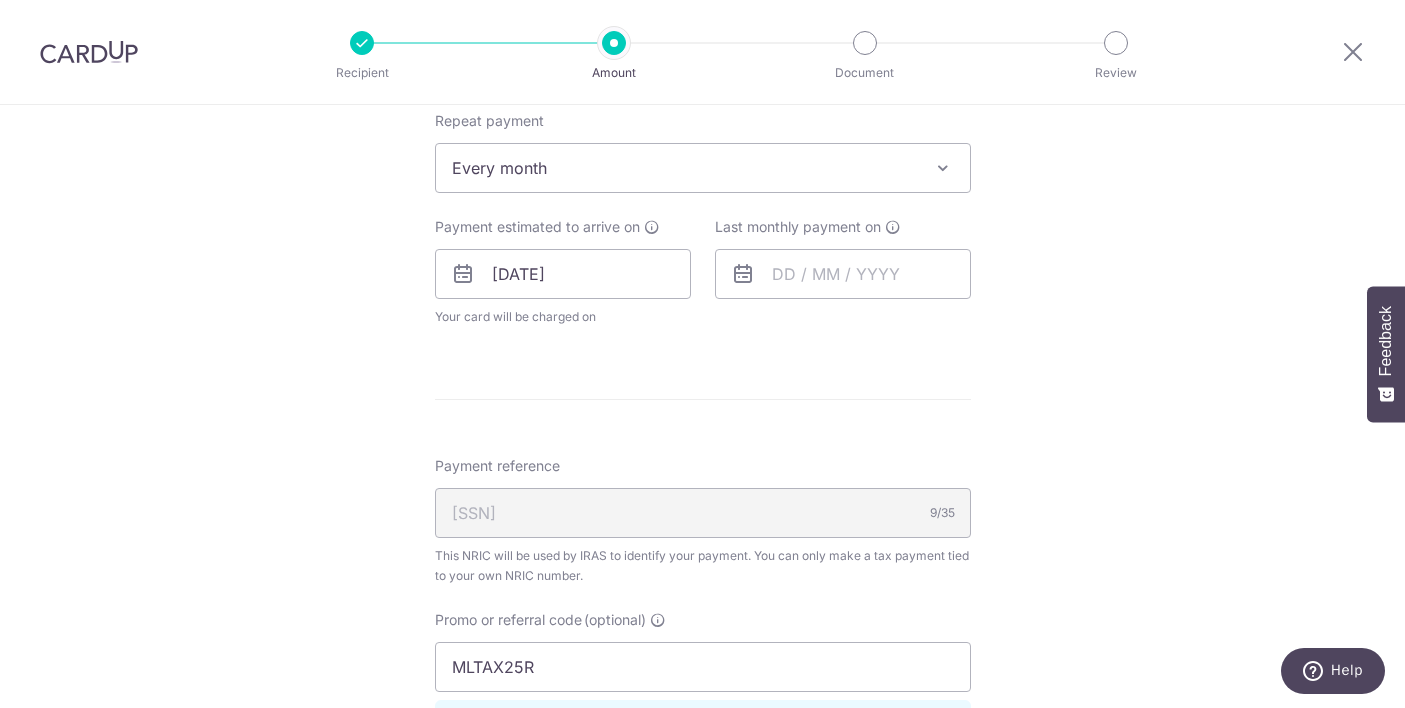 scroll, scrollTop: 855, scrollLeft: 0, axis: vertical 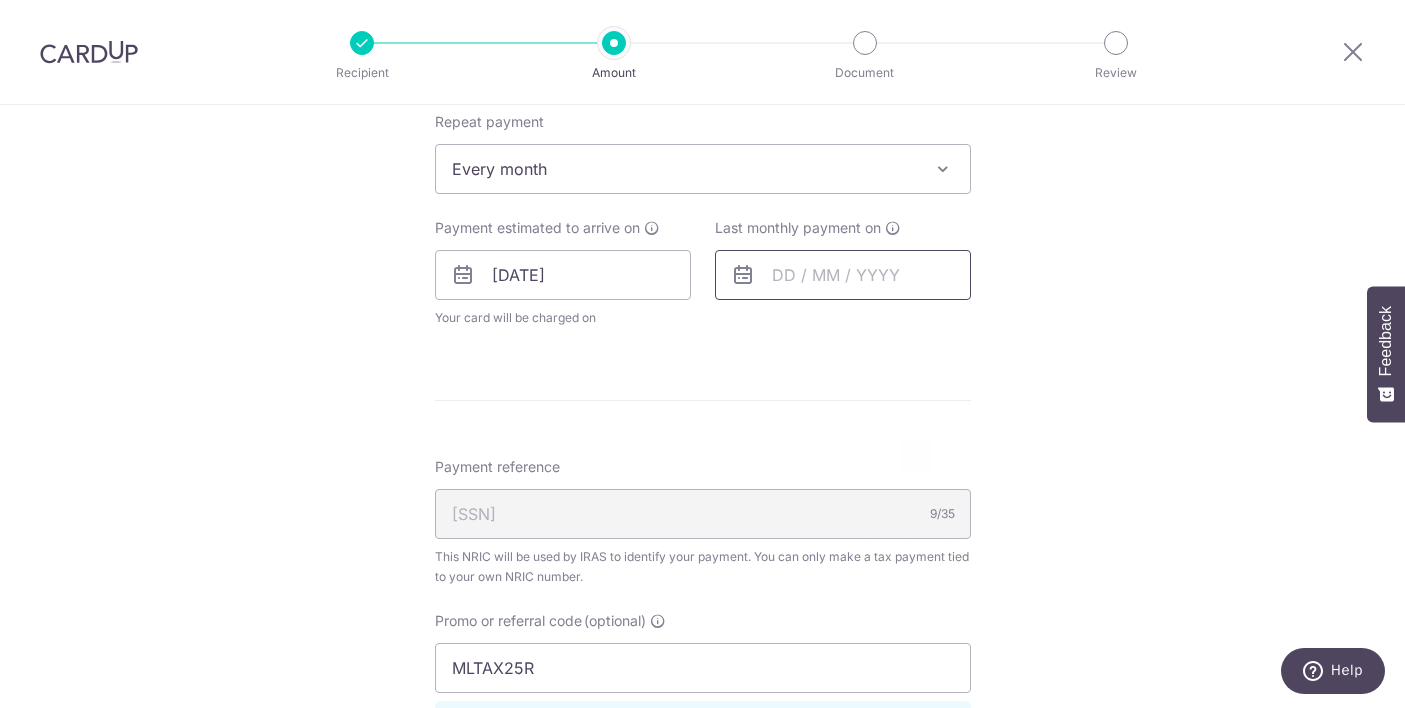 click at bounding box center [843, 275] 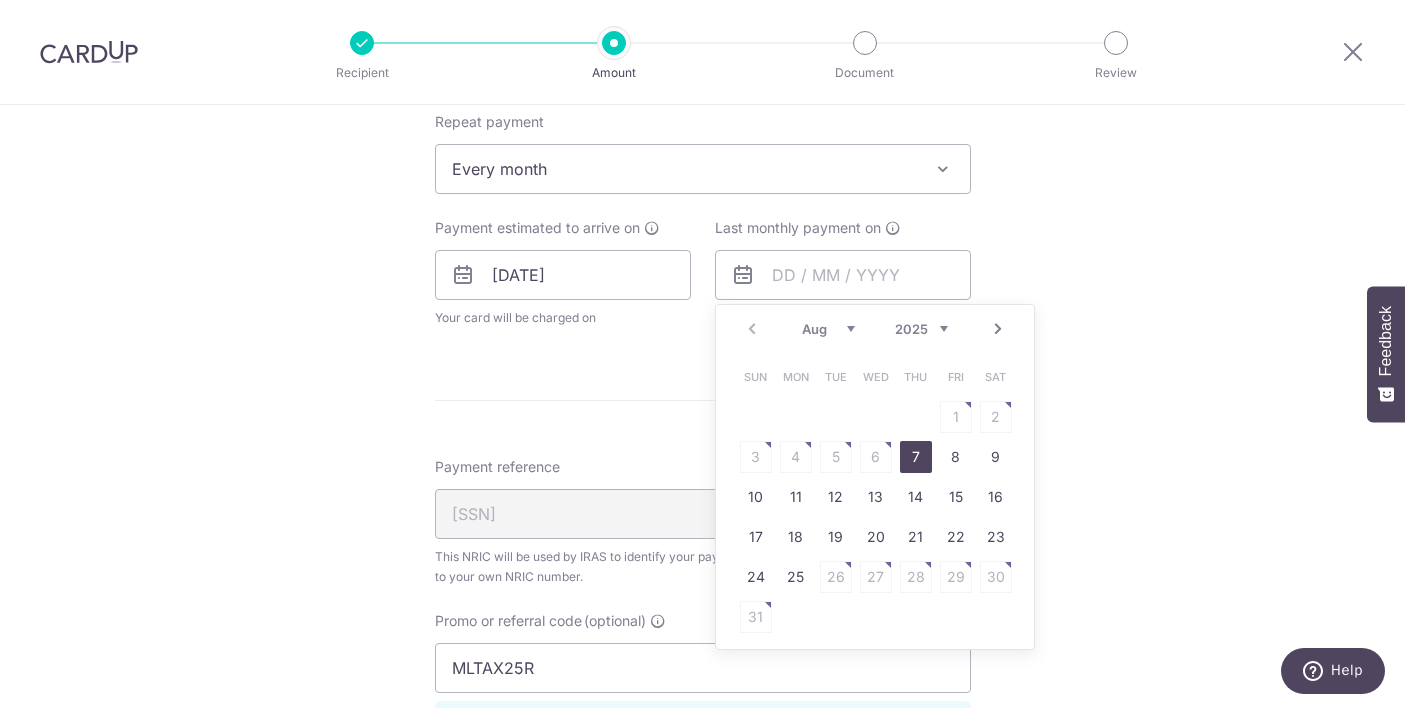 click on "Next" at bounding box center (998, 329) 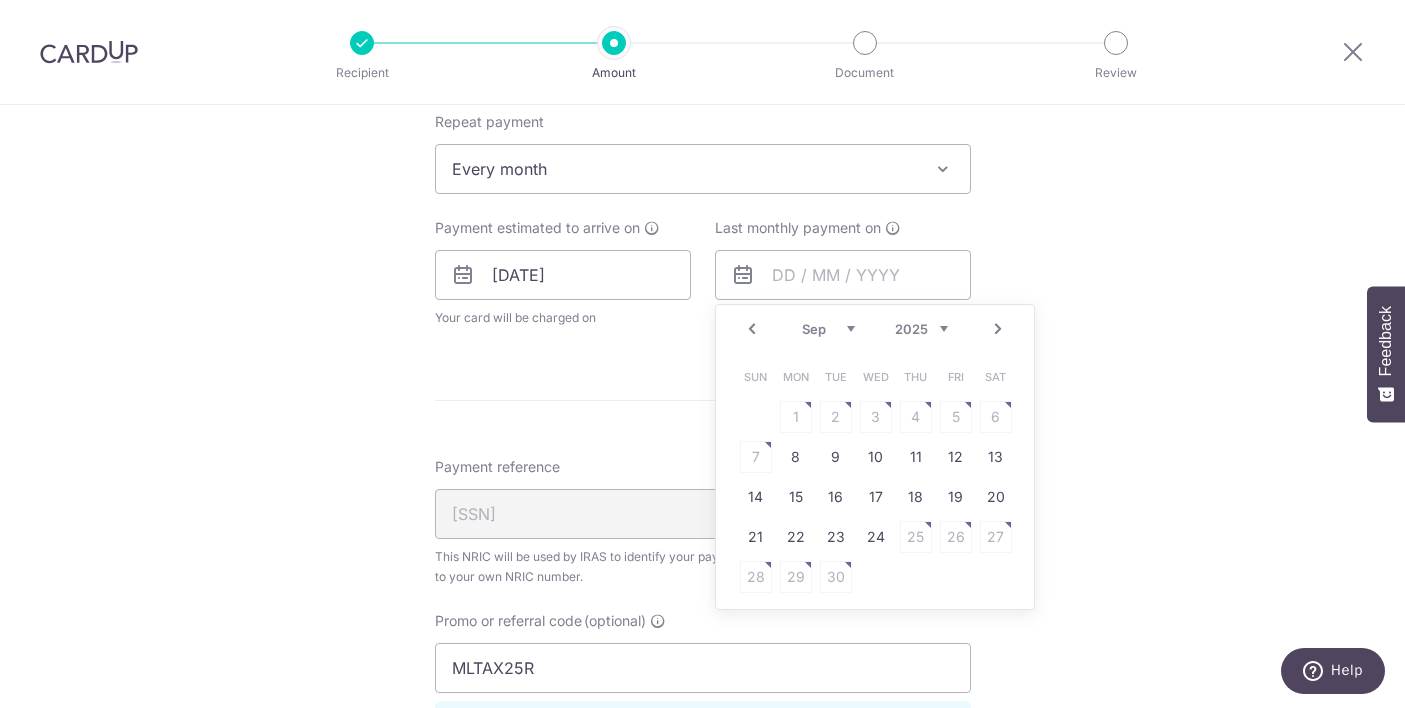 click on "Next" at bounding box center (998, 329) 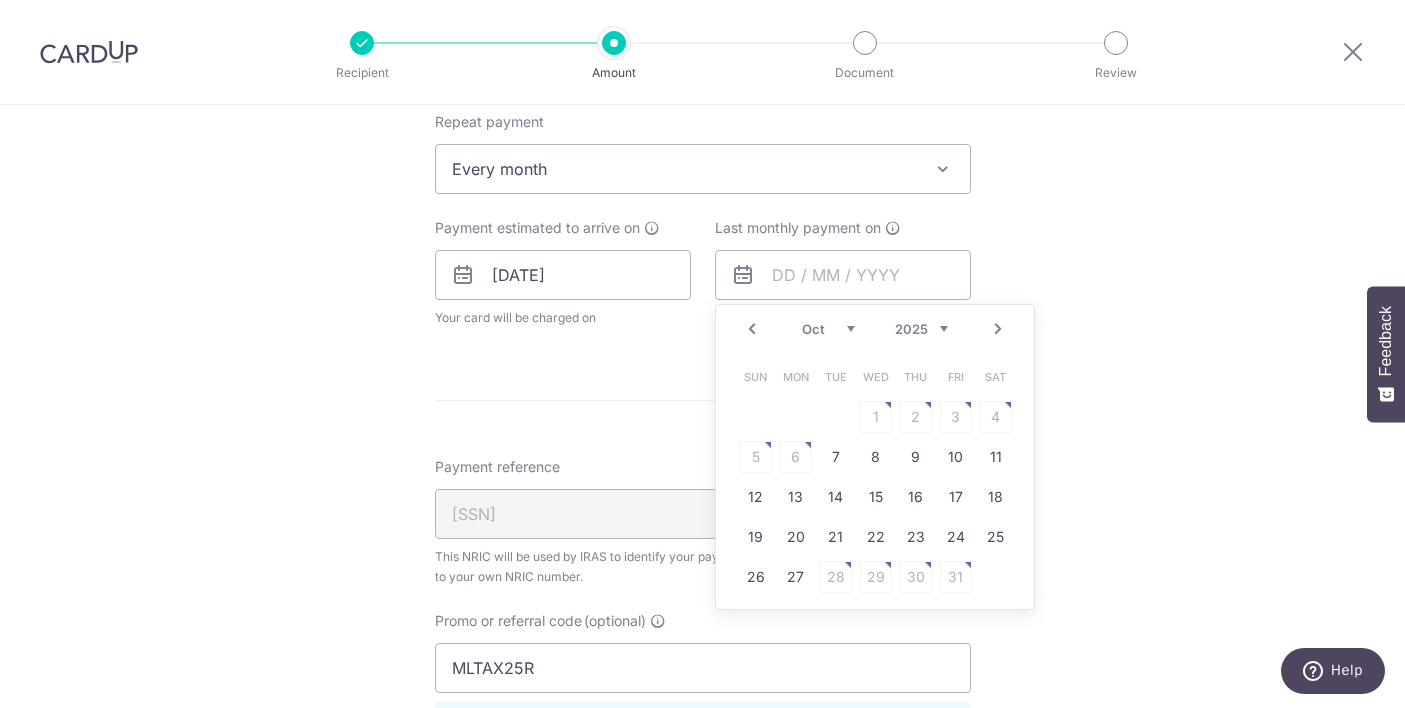 click on "Next" at bounding box center [998, 329] 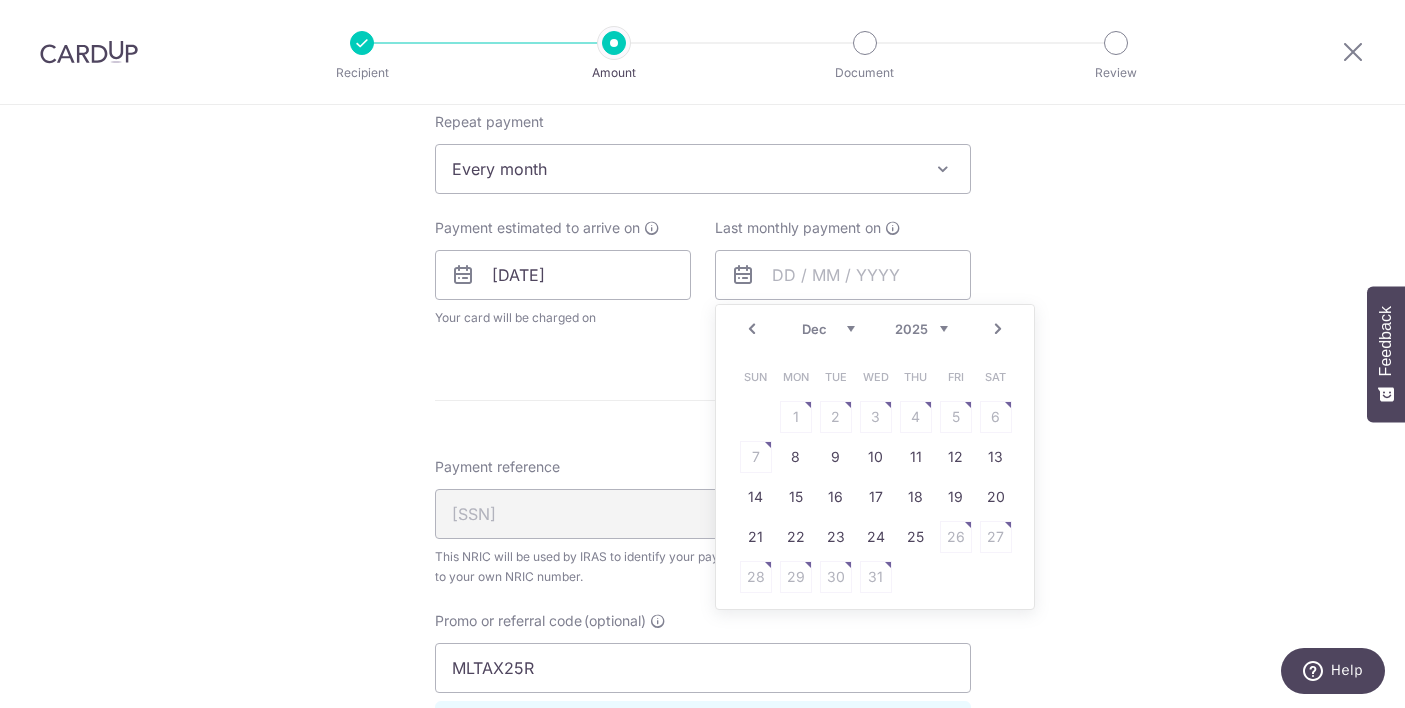 click on "Next" at bounding box center (998, 329) 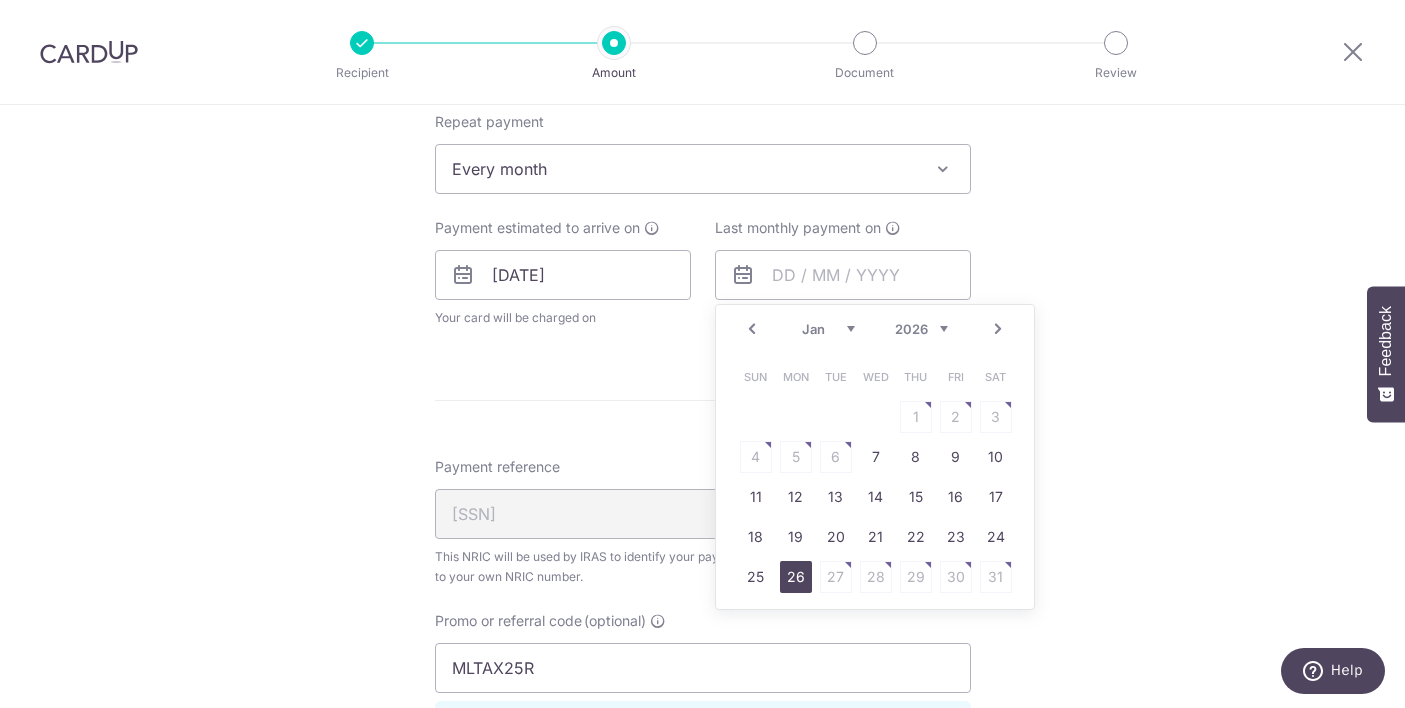 click on "26" at bounding box center [796, 577] 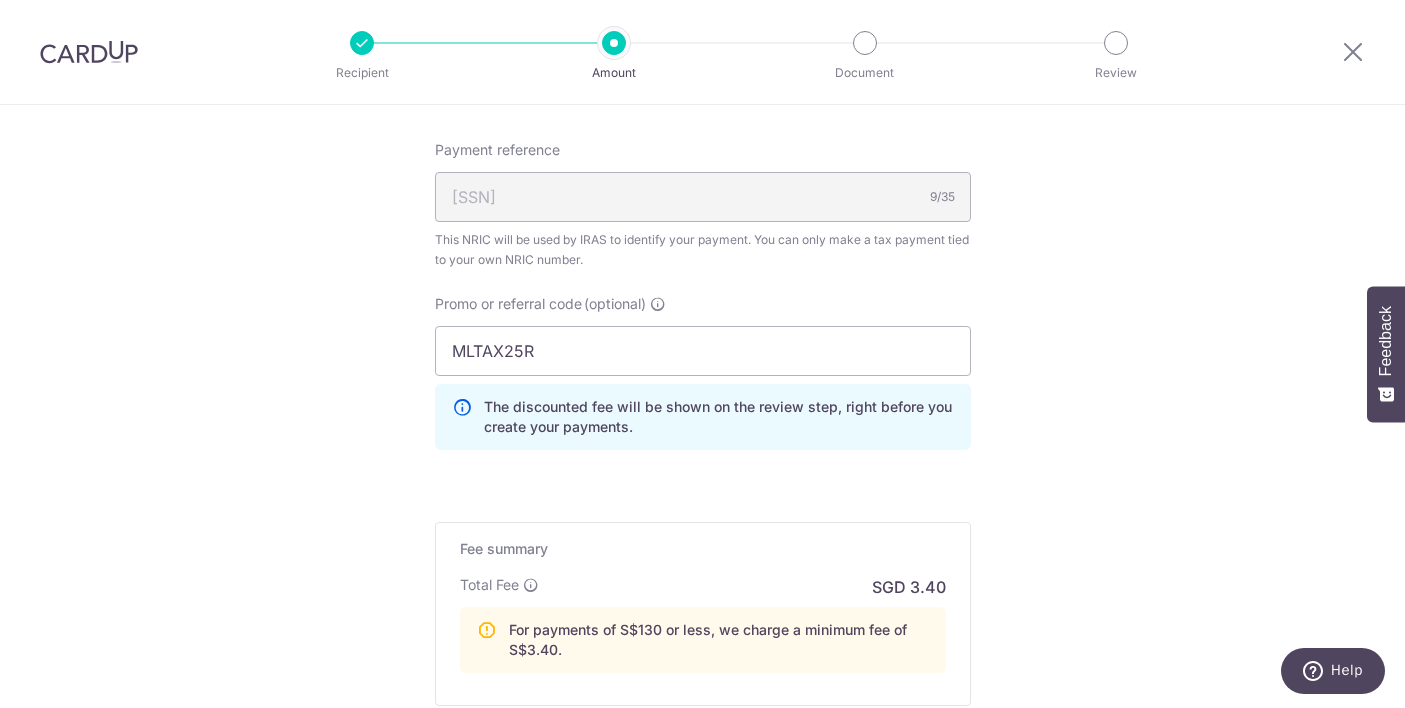 scroll, scrollTop: 1444, scrollLeft: 0, axis: vertical 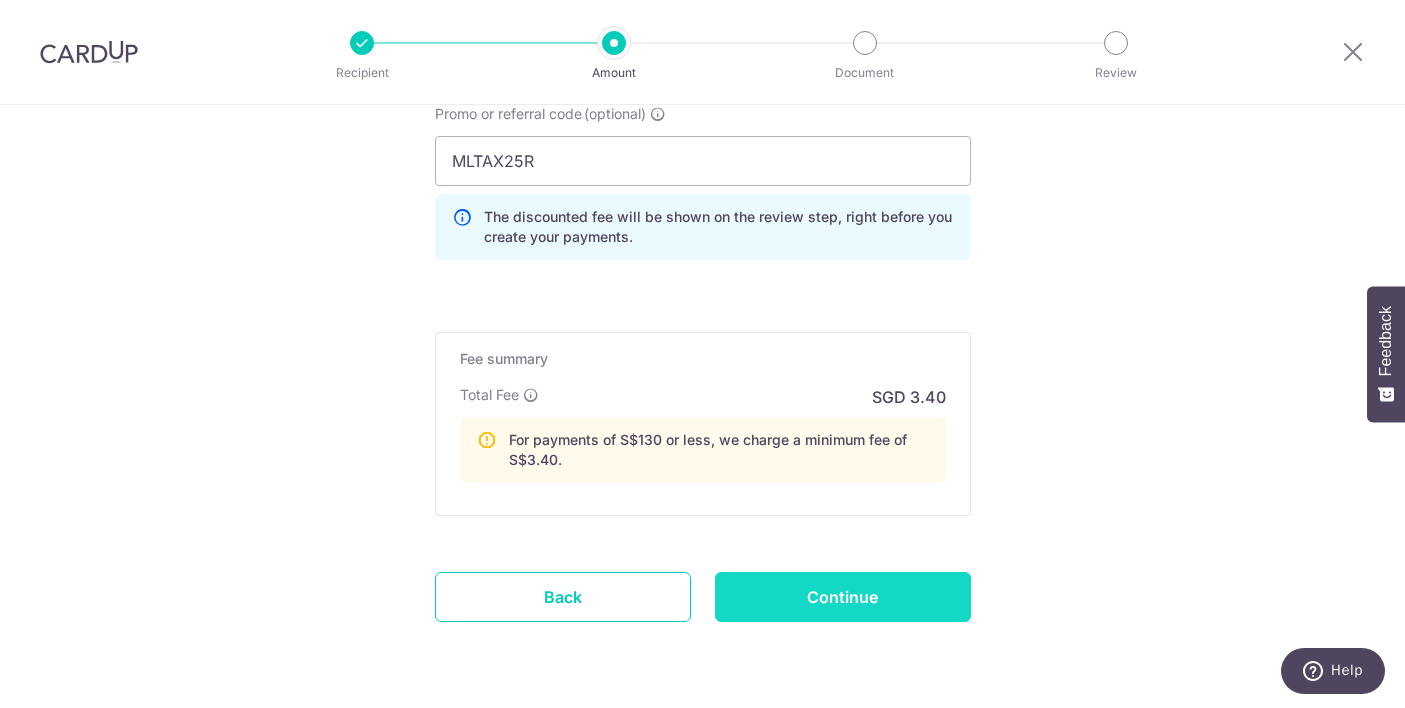 click on "Continue" at bounding box center [843, 597] 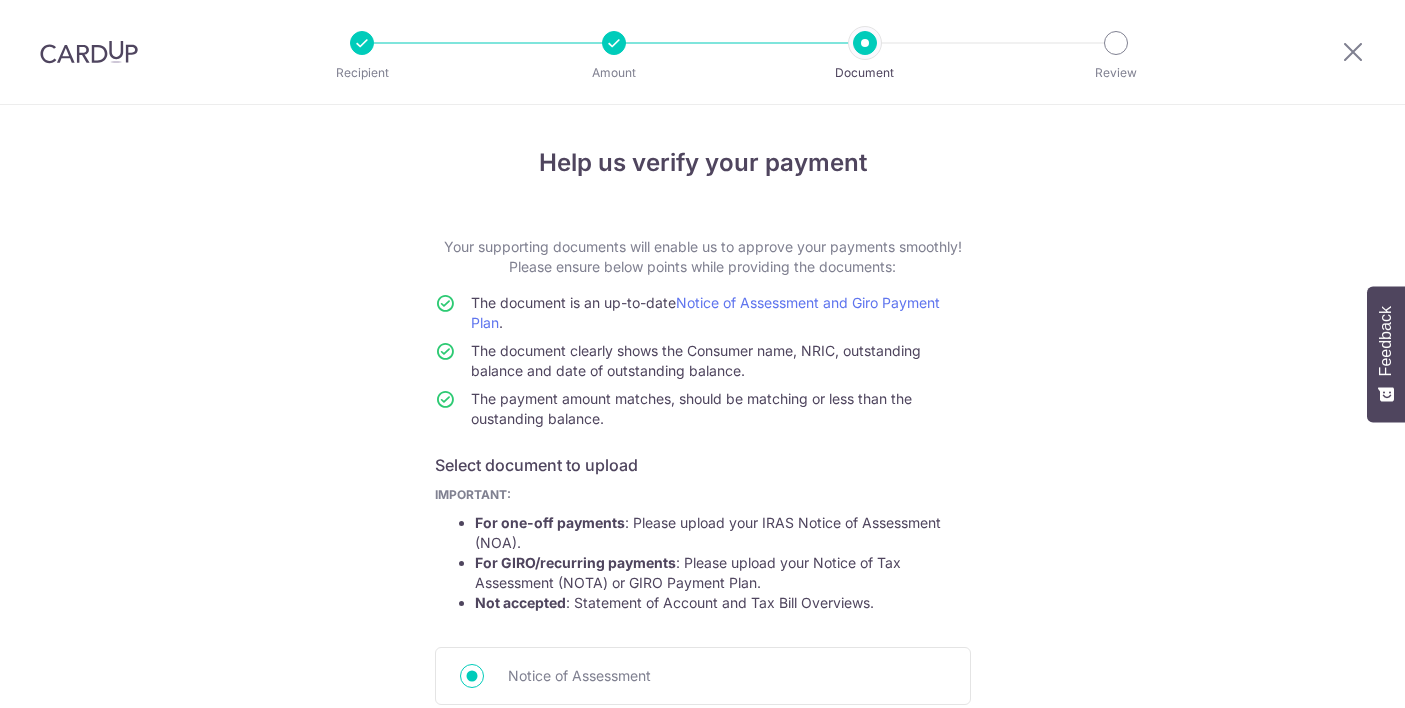 scroll, scrollTop: 0, scrollLeft: 0, axis: both 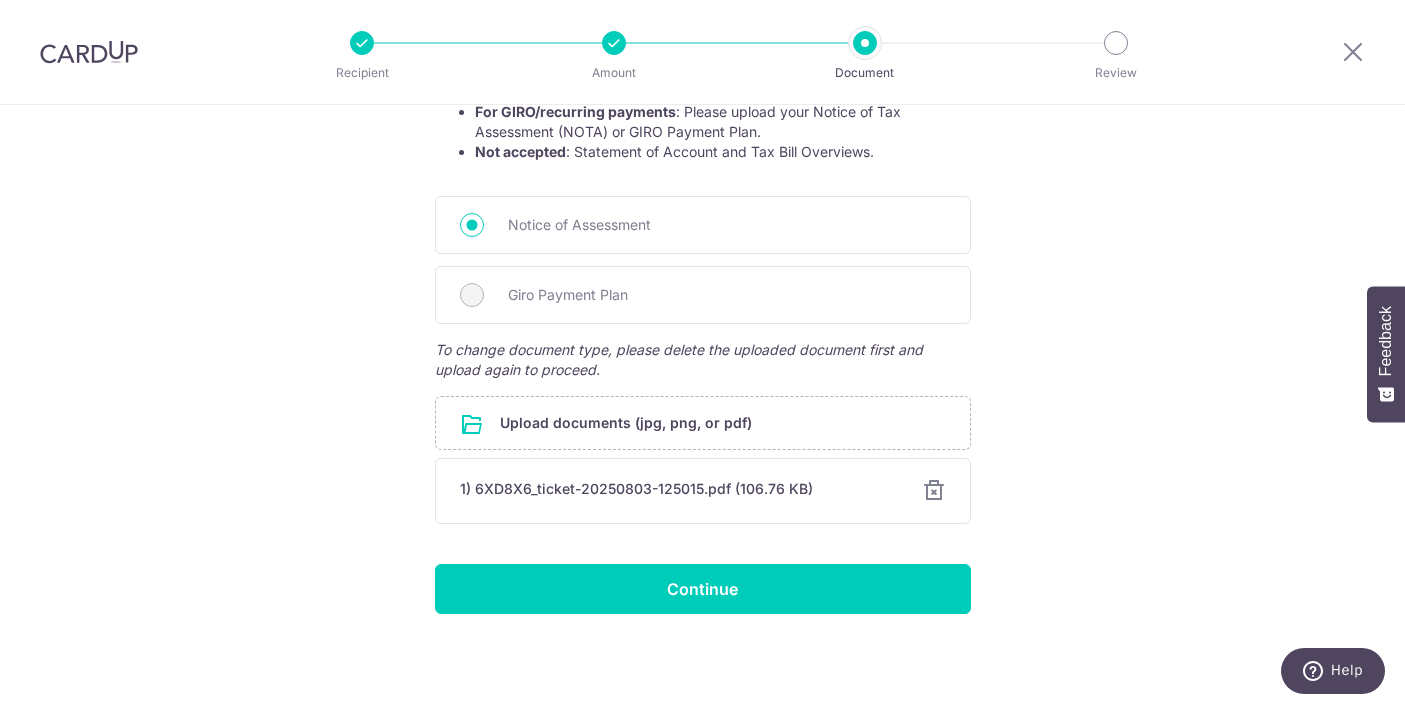 click at bounding box center [934, 491] 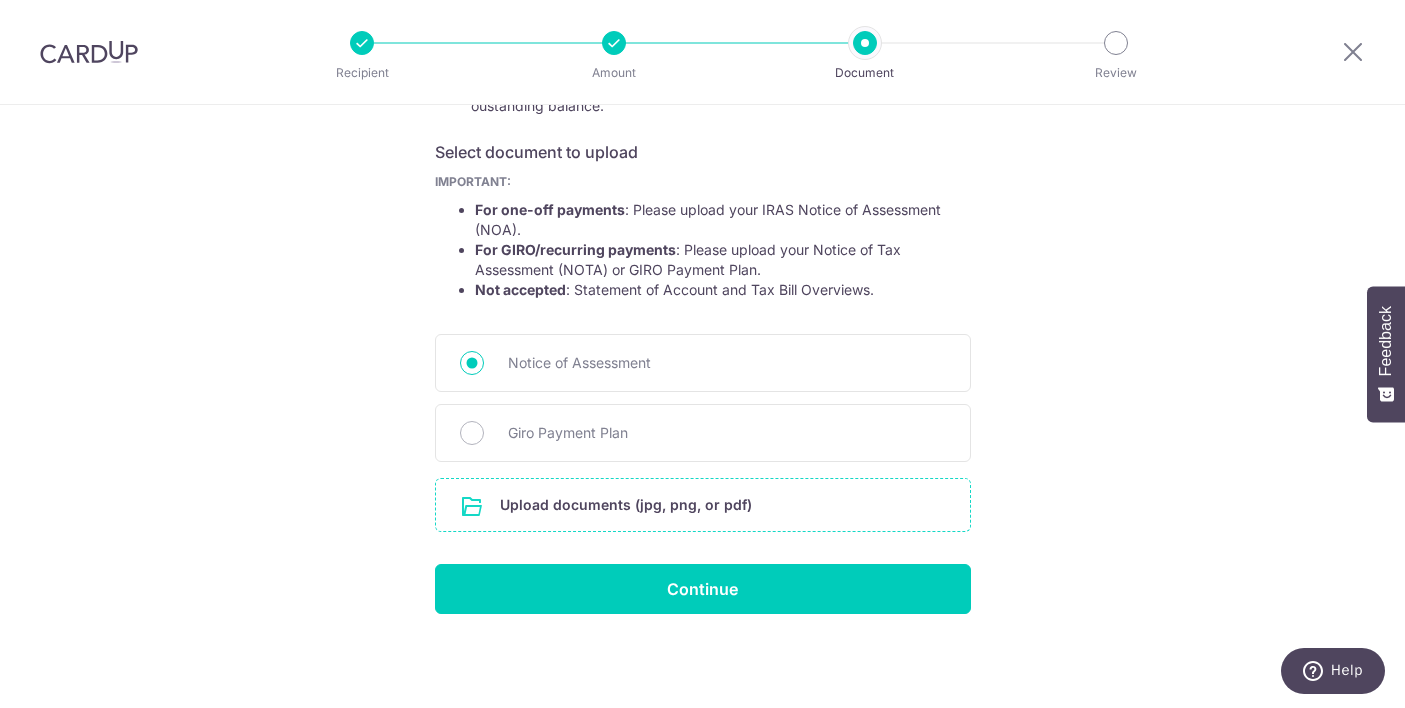 click at bounding box center (703, 505) 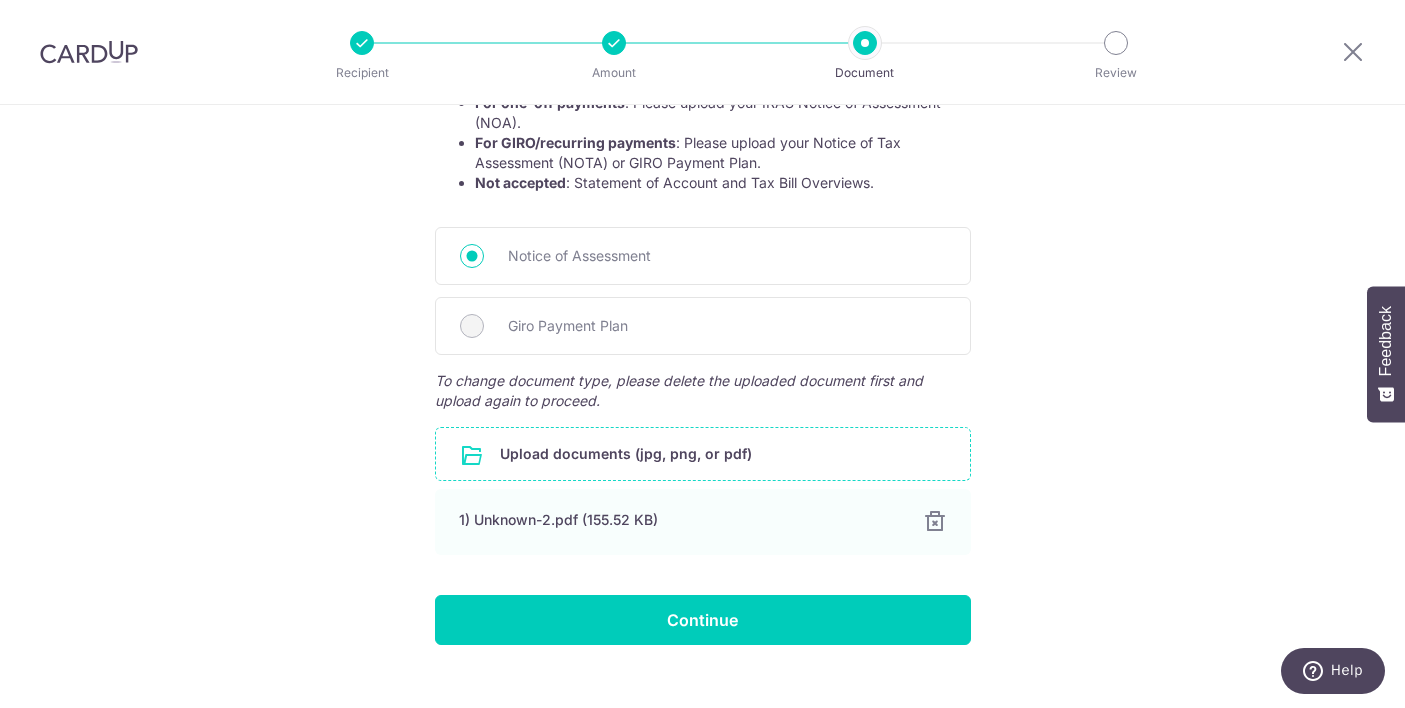 scroll, scrollTop: 449, scrollLeft: 0, axis: vertical 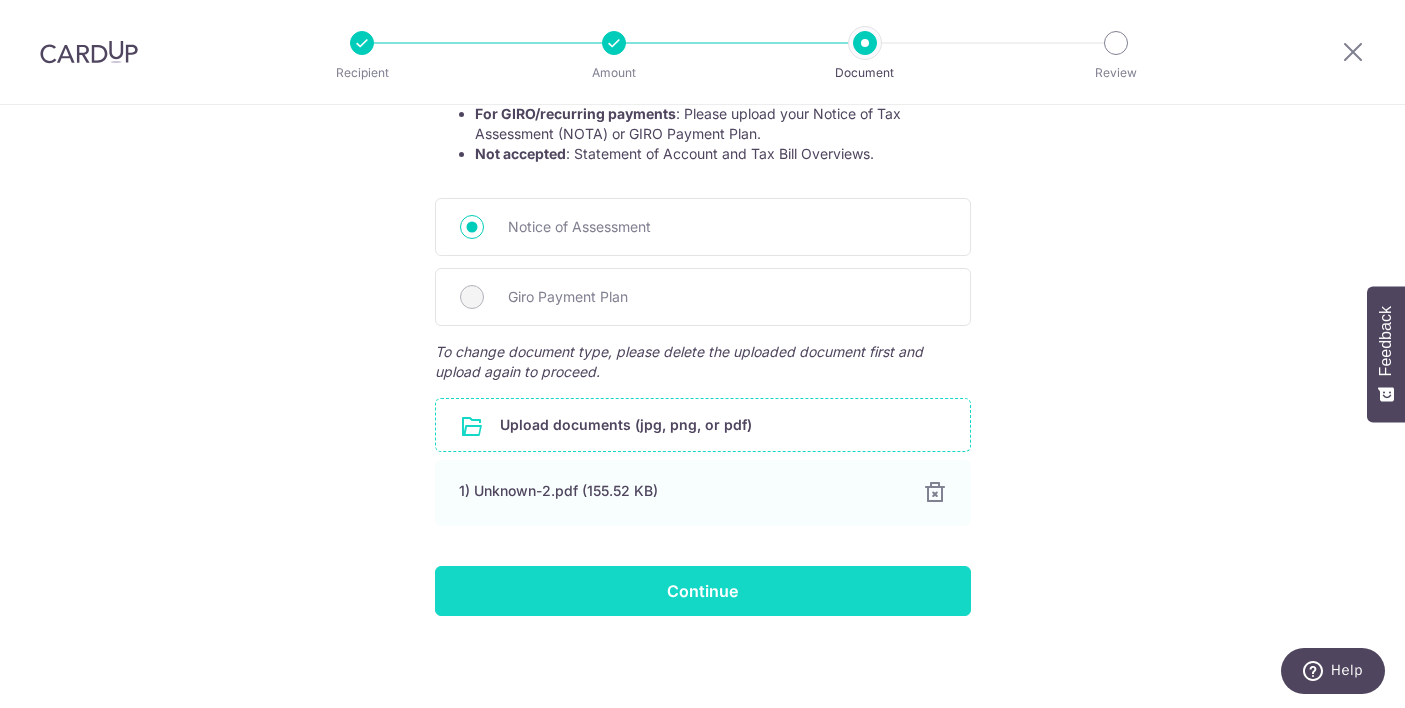 click on "Continue" at bounding box center [703, 591] 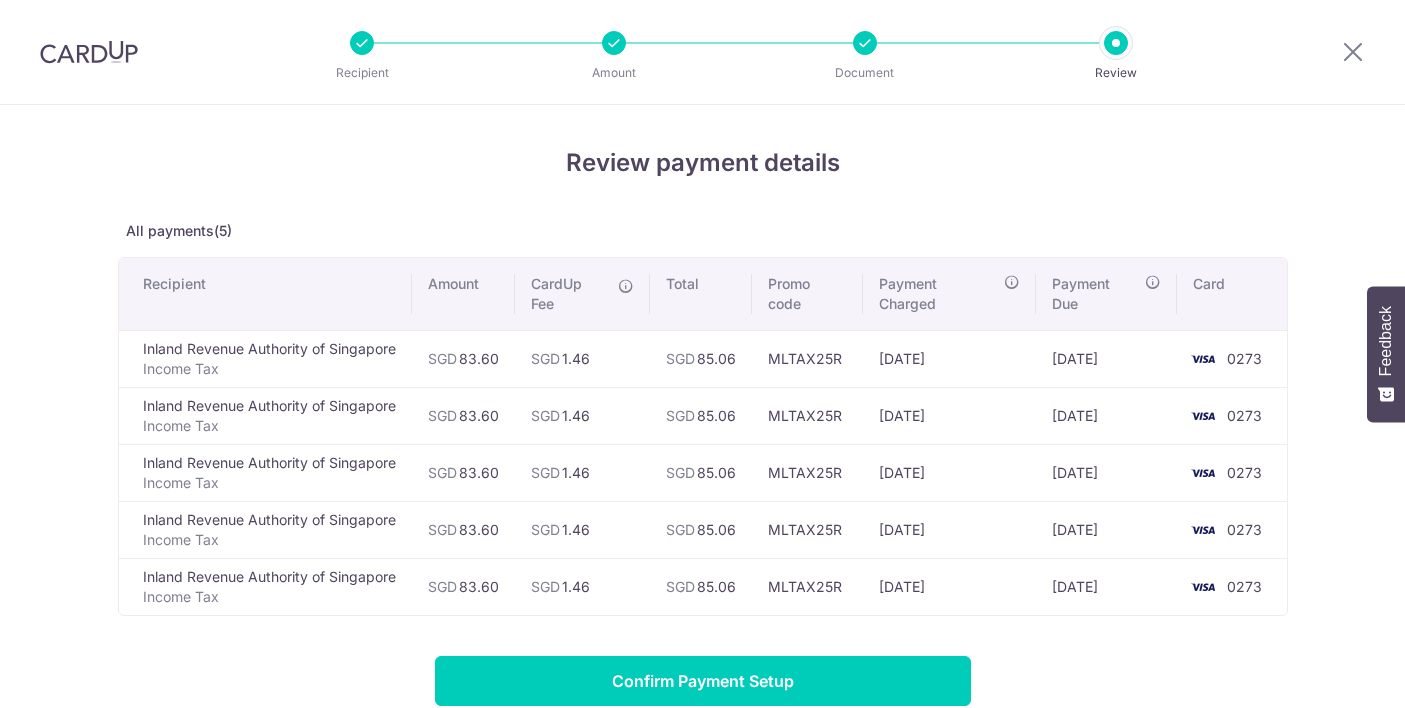 scroll, scrollTop: 0, scrollLeft: 0, axis: both 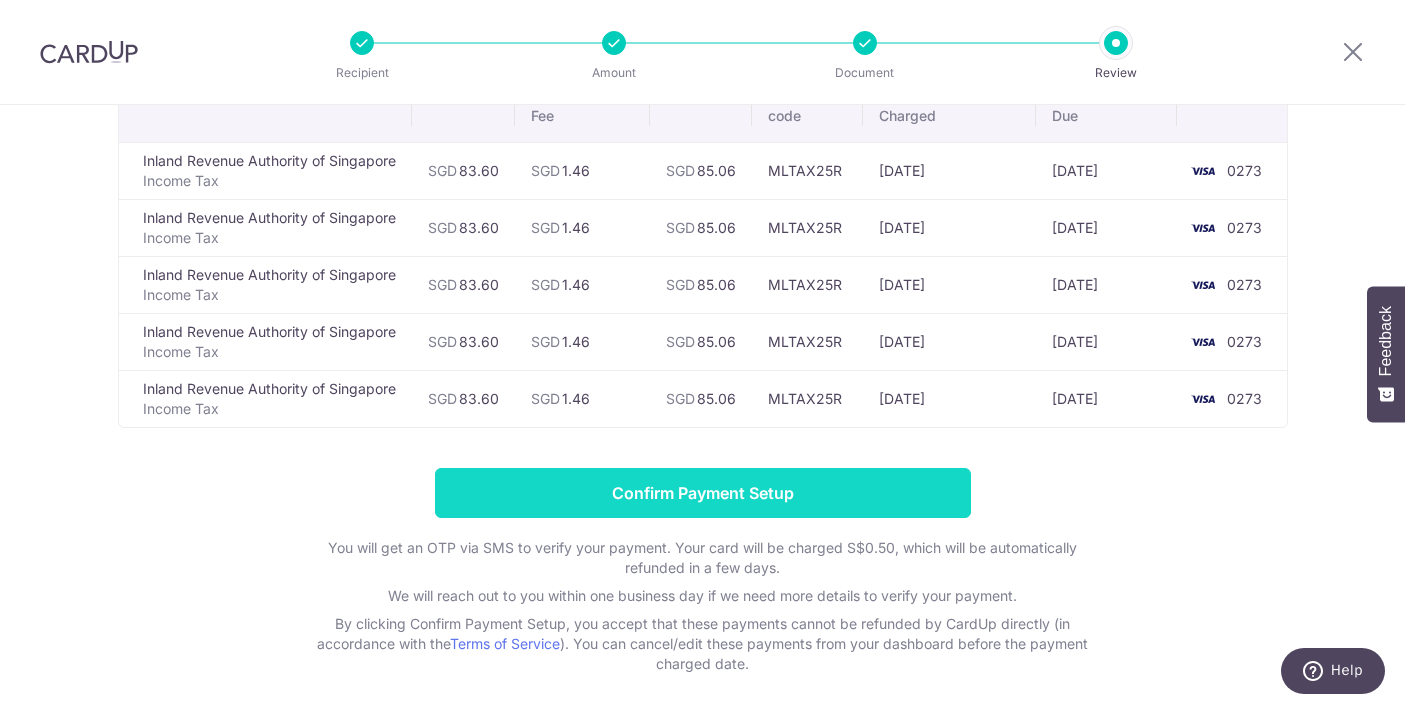 click on "Confirm Payment Setup" at bounding box center (703, 493) 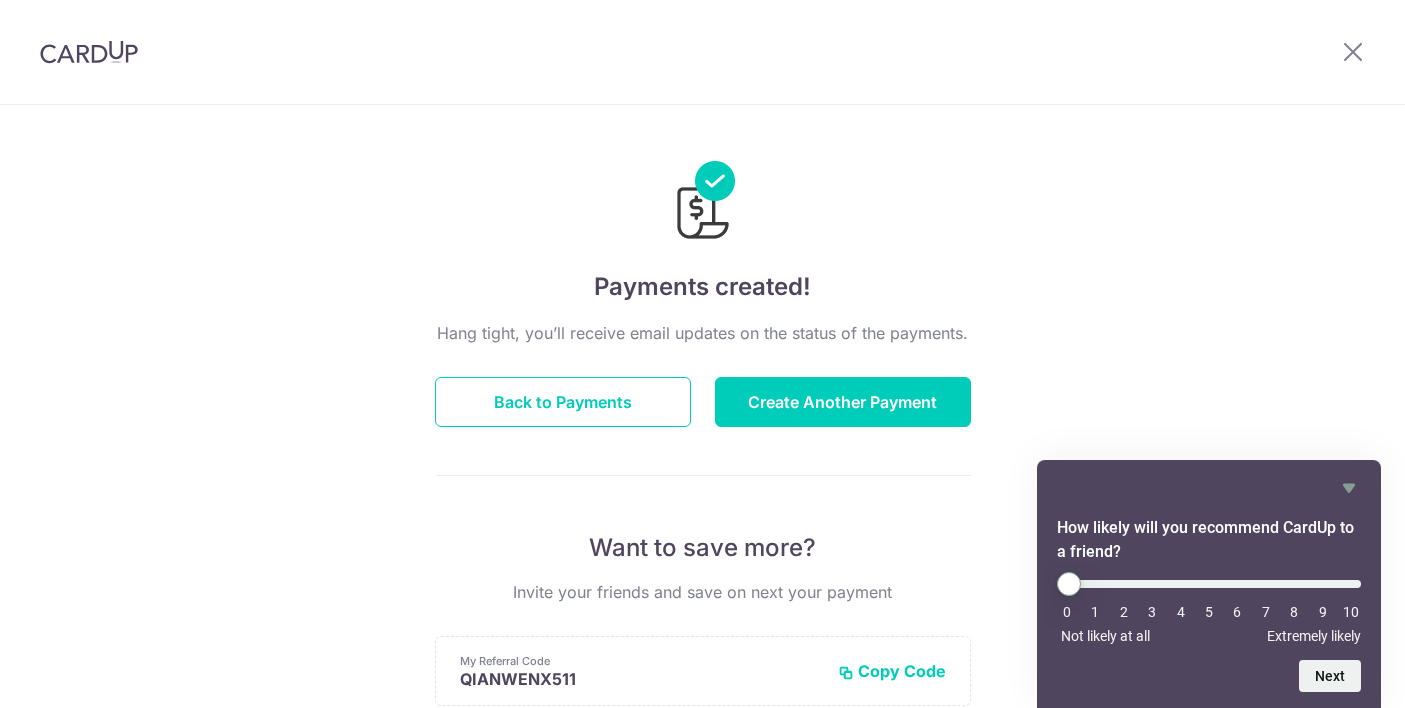 scroll, scrollTop: 0, scrollLeft: 0, axis: both 